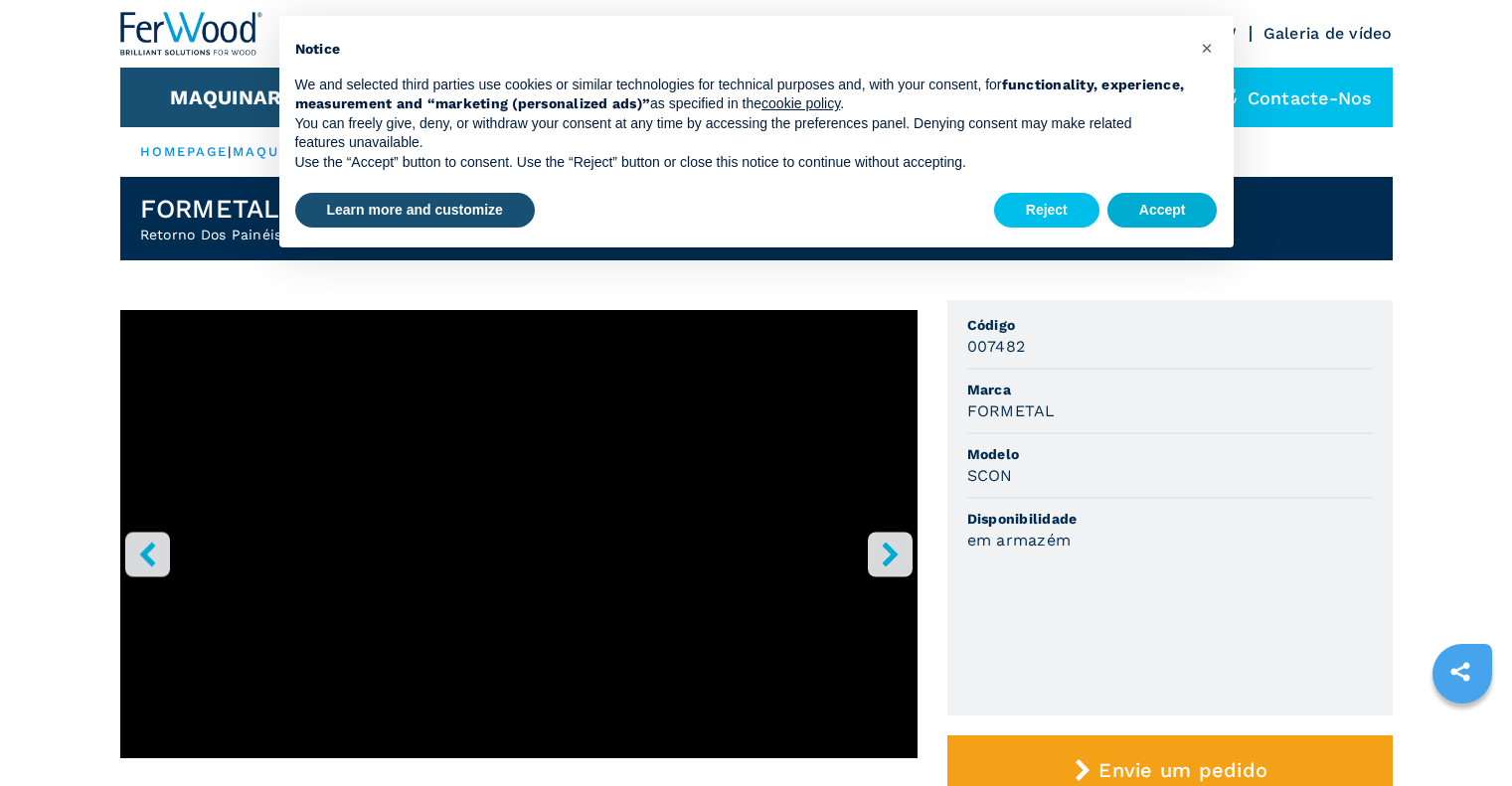 scroll, scrollTop: 0, scrollLeft: 0, axis: both 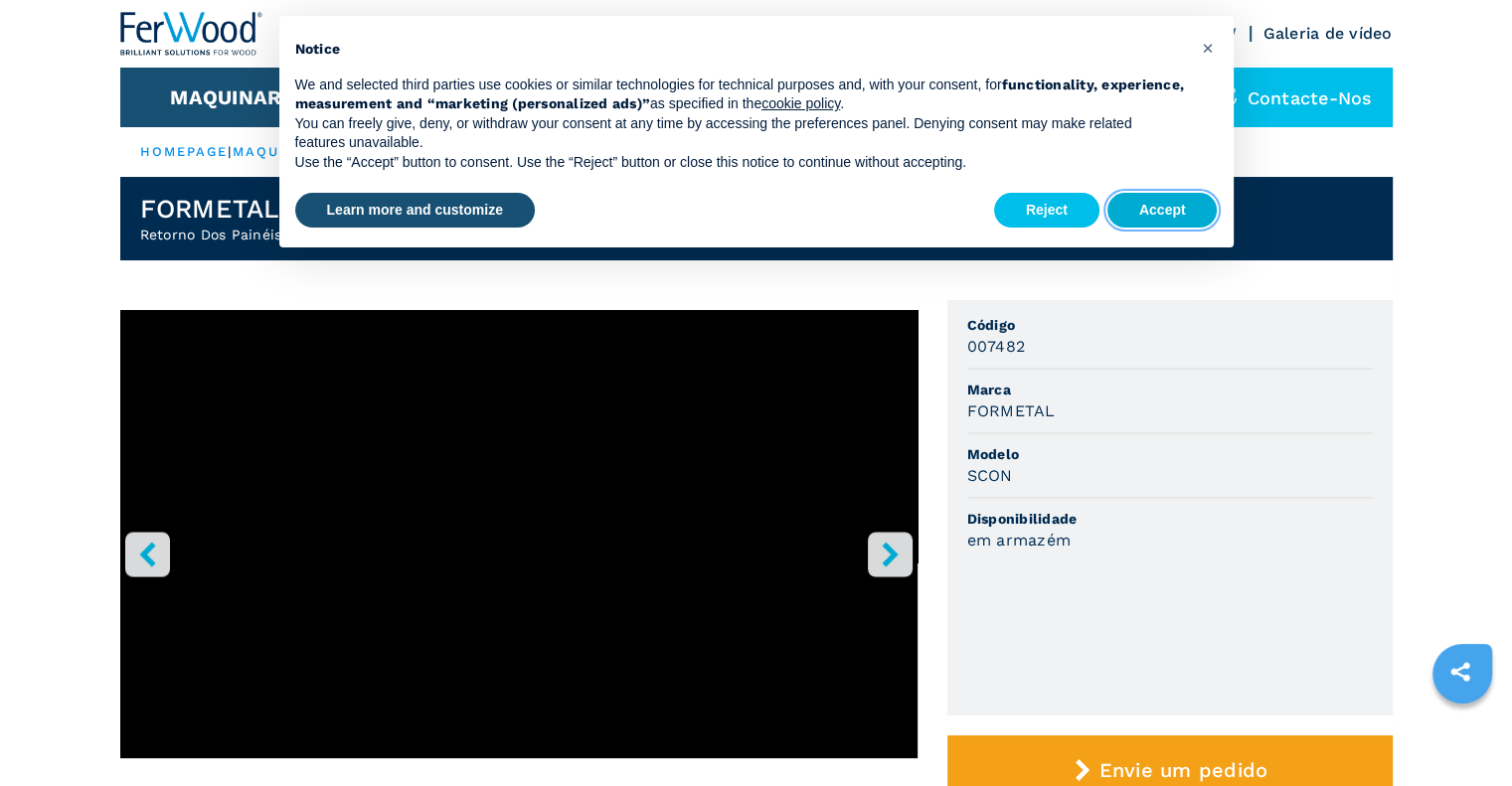 click on "Accept" at bounding box center (1162, 211) 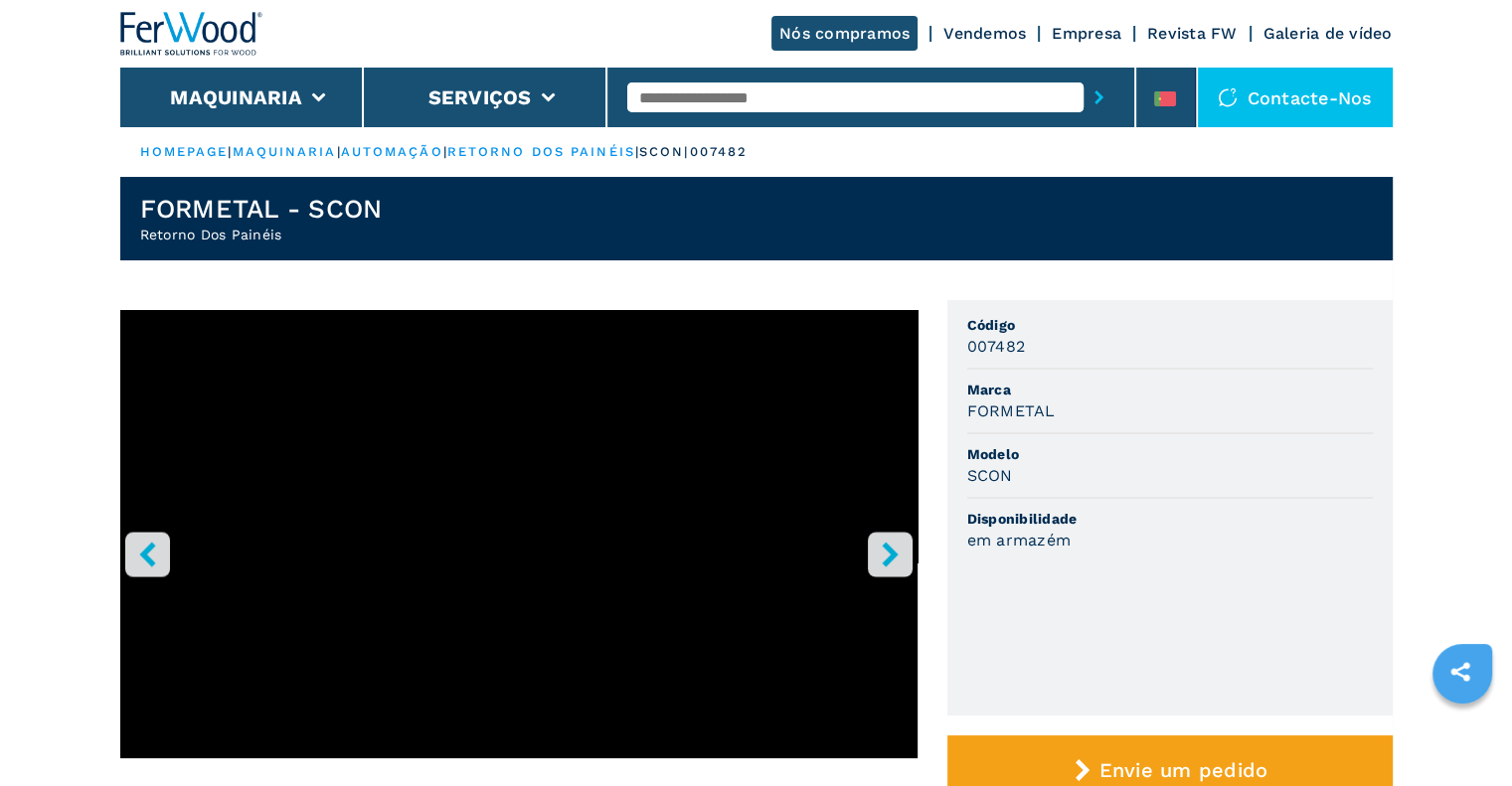 click at bounding box center (855, 97) 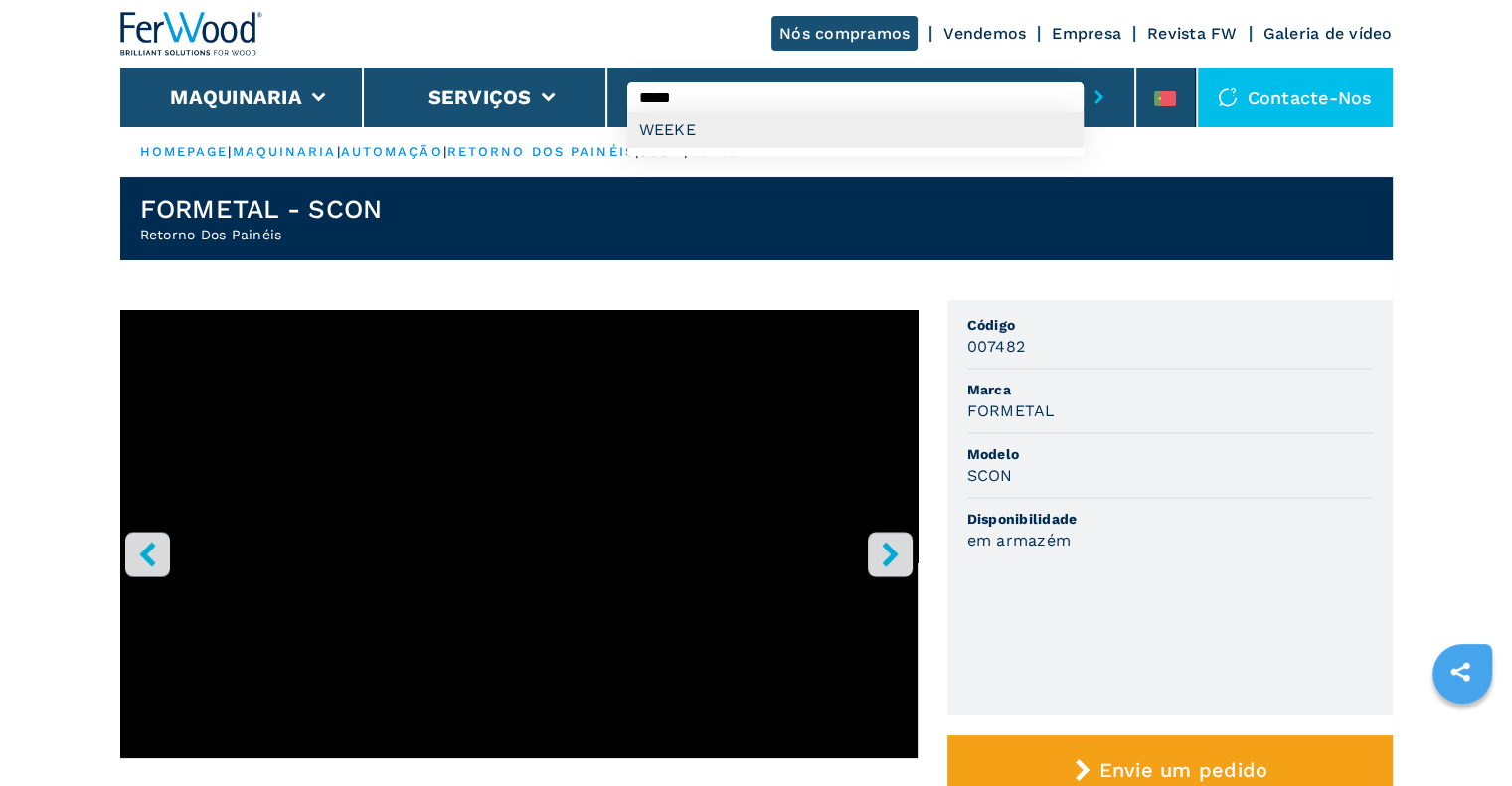 click on "WEEKE" at bounding box center (855, 130) 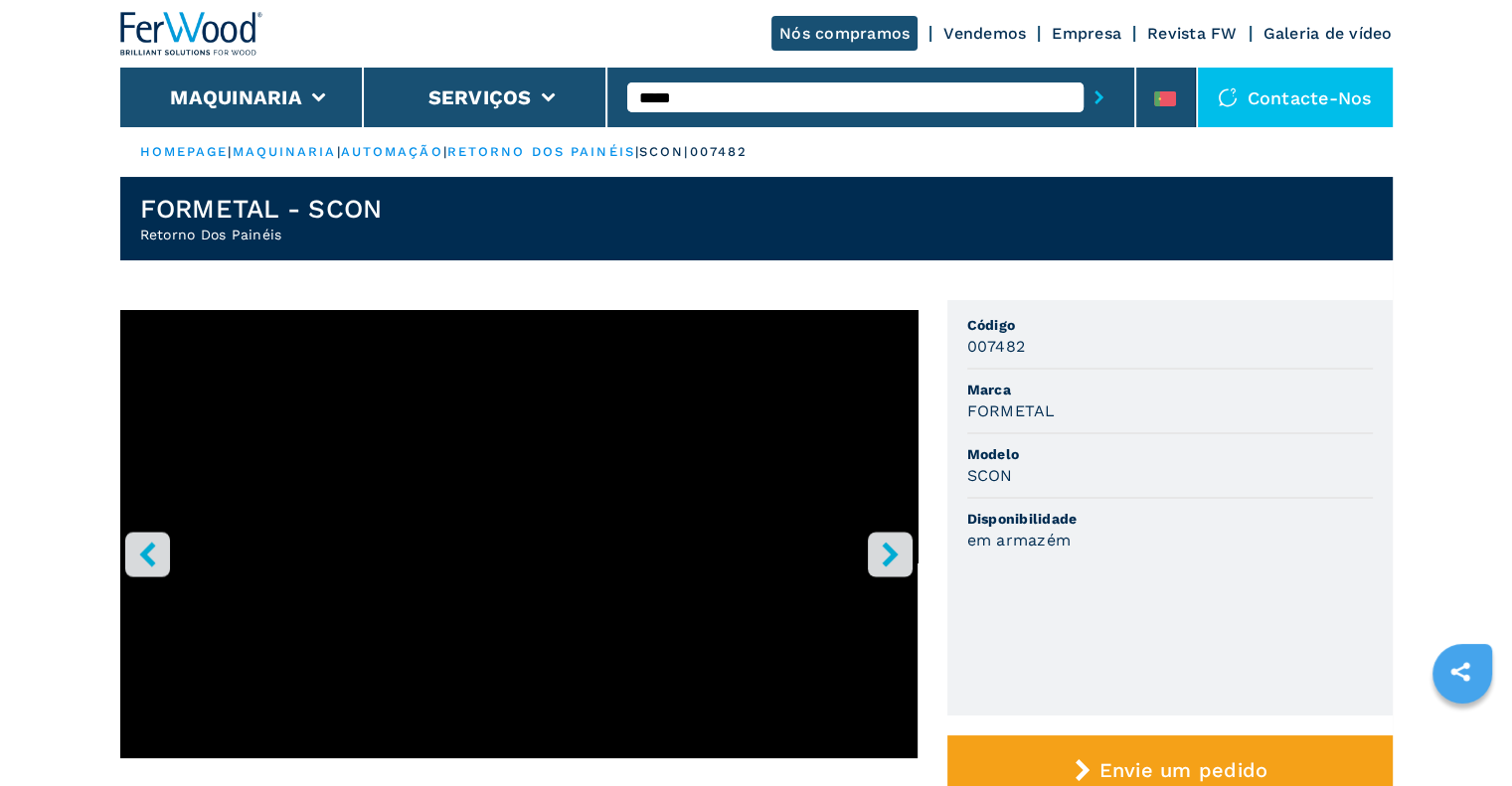 click 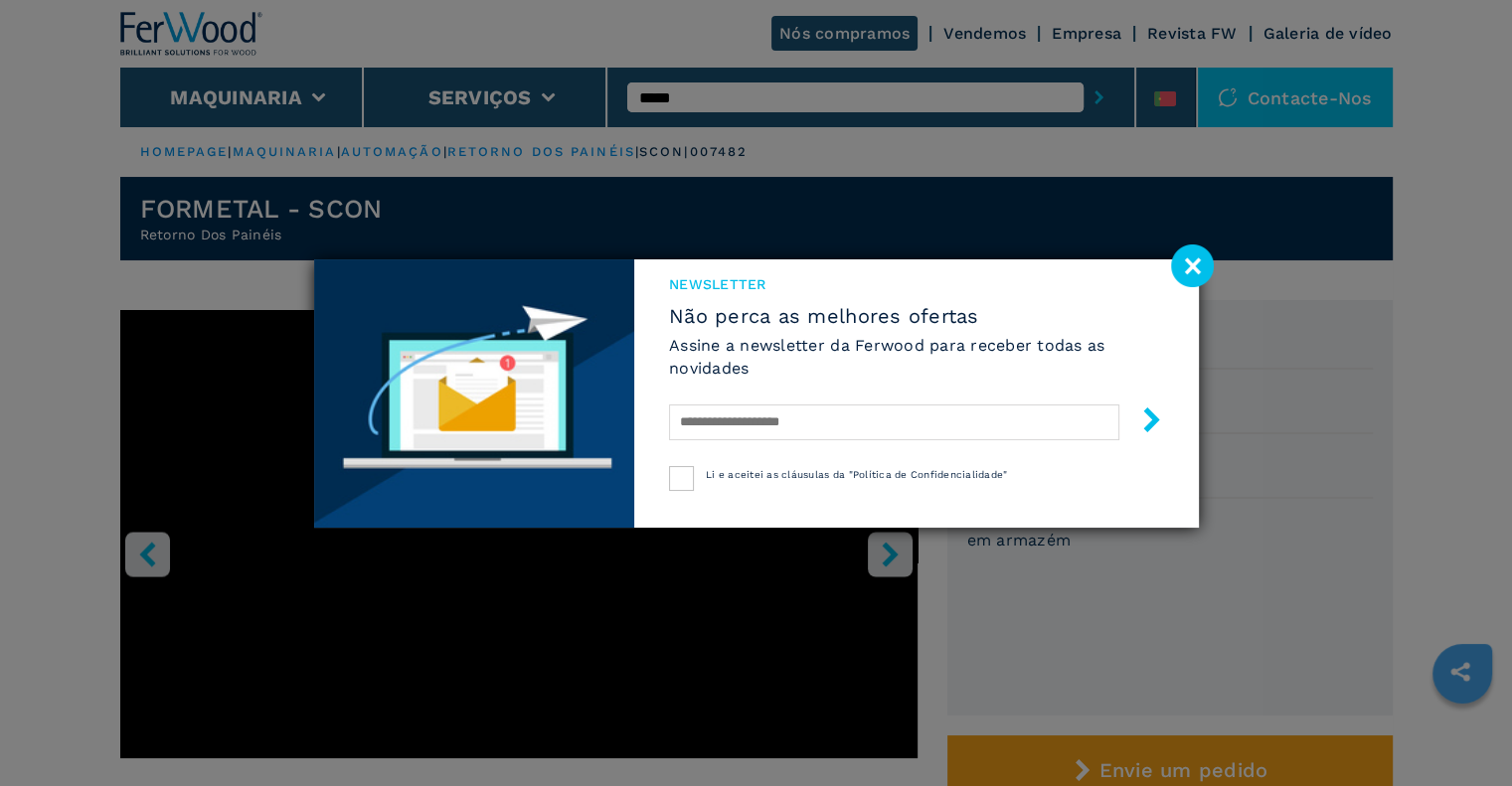 click 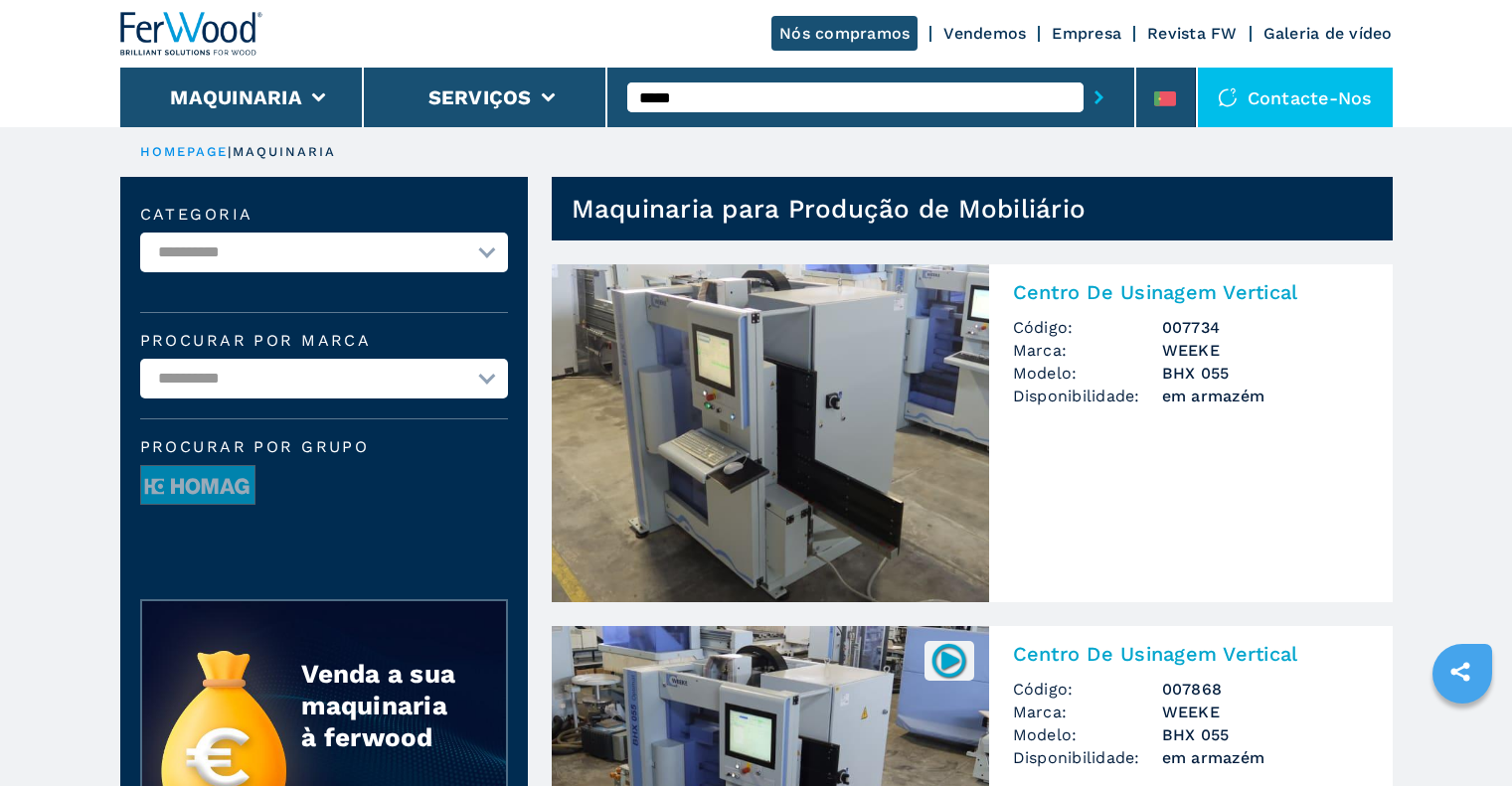 scroll, scrollTop: 0, scrollLeft: 0, axis: both 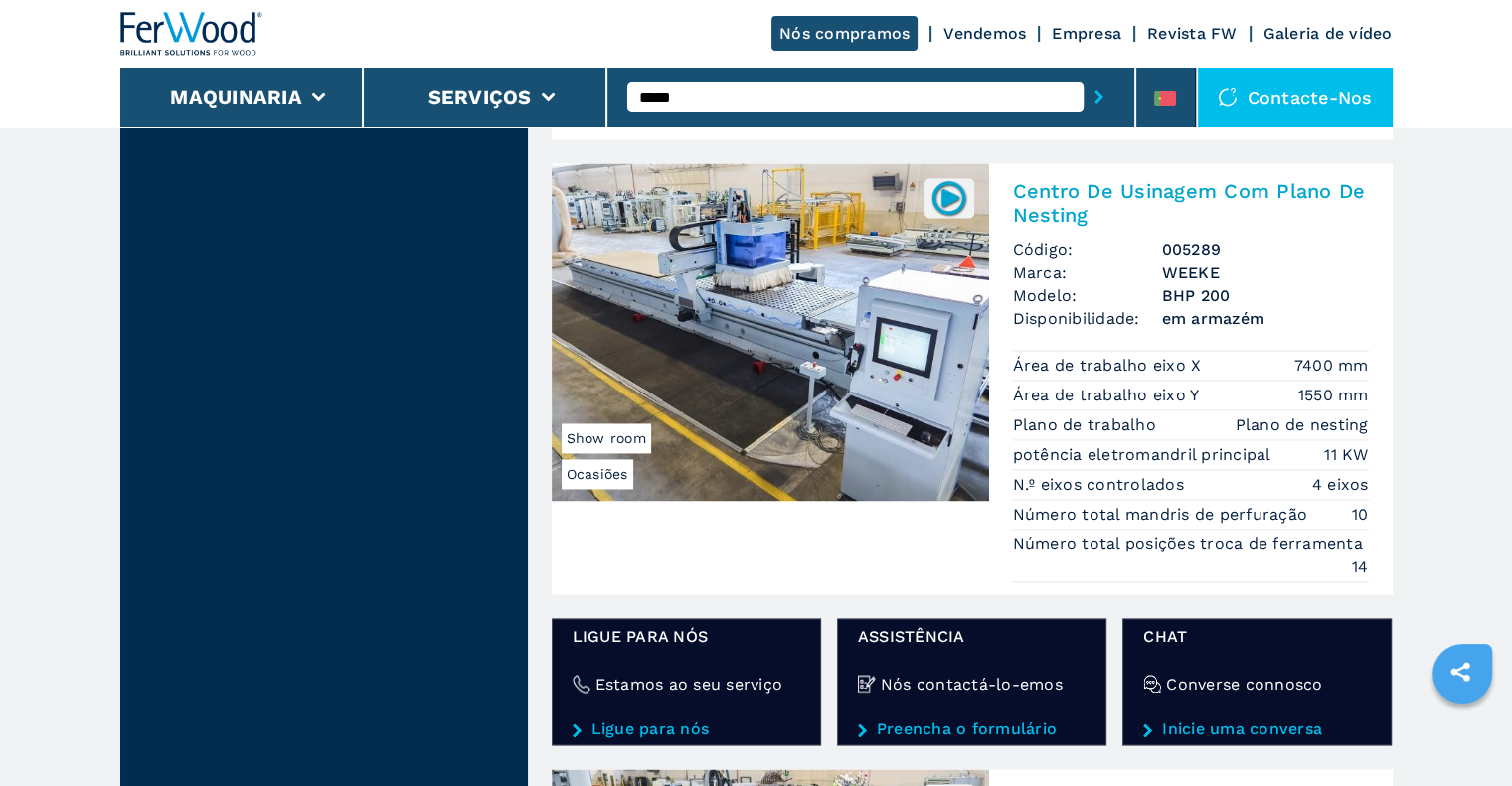click at bounding box center [770, 332] 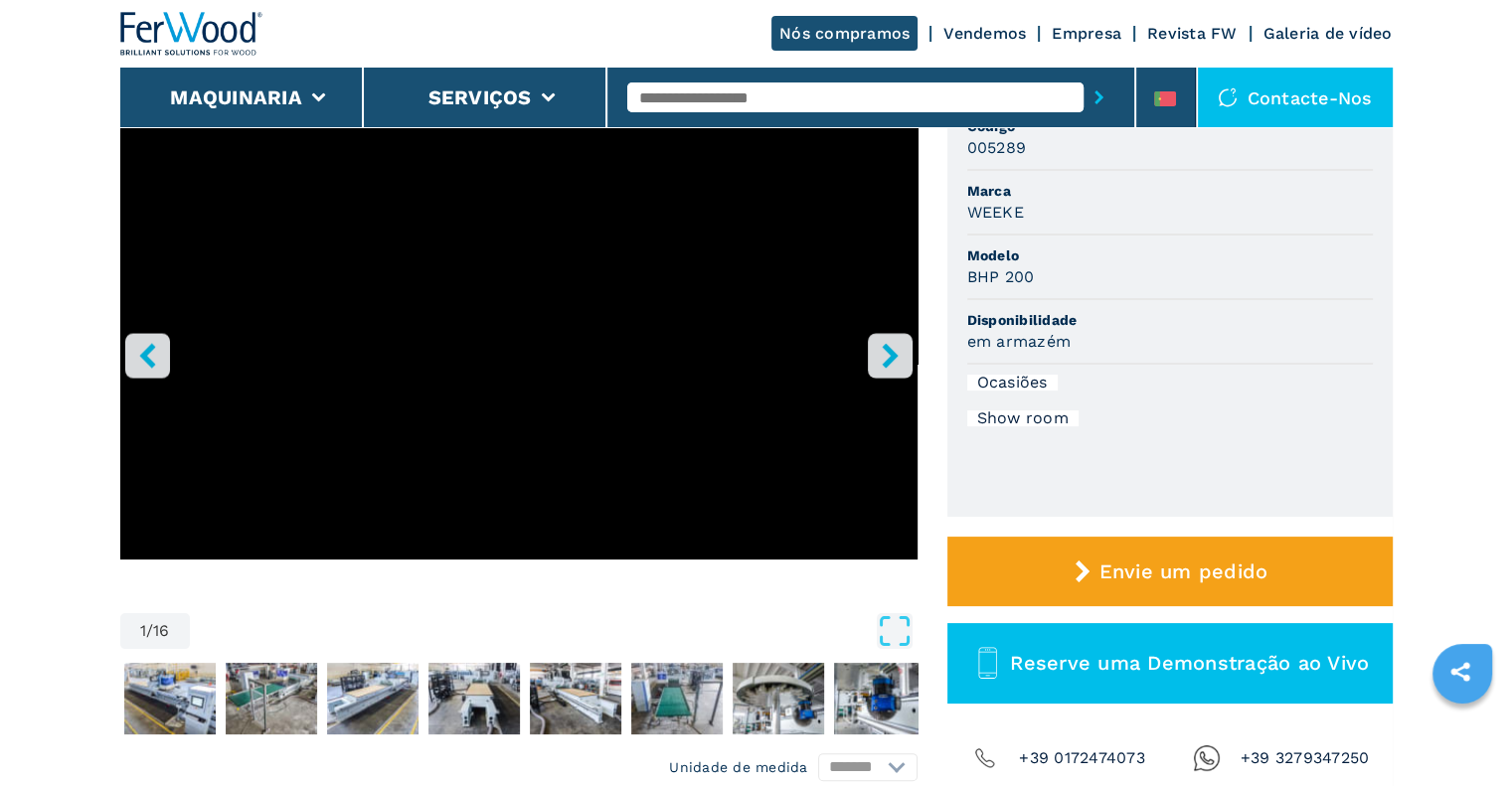 scroll, scrollTop: 99, scrollLeft: 0, axis: vertical 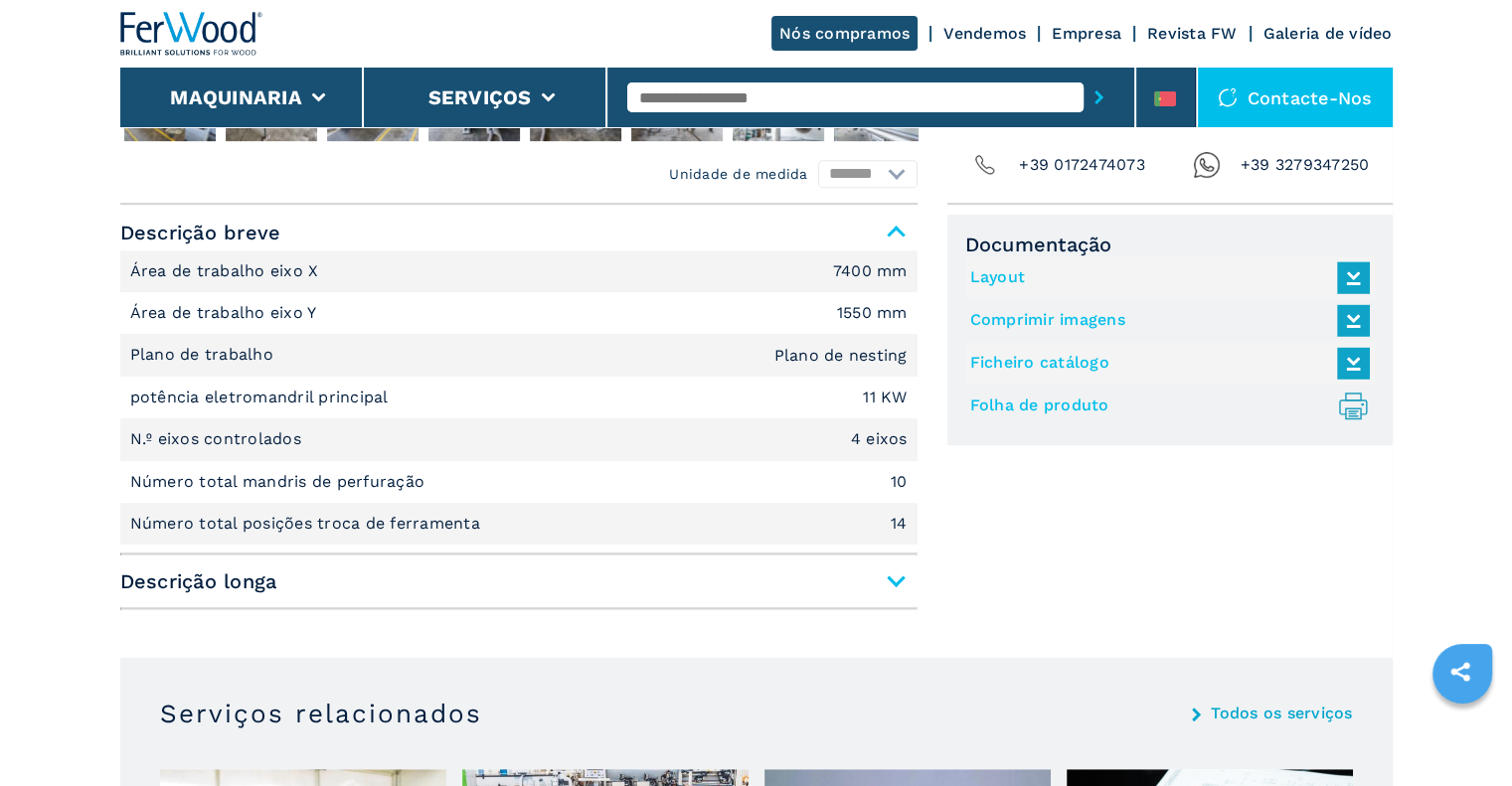 click on "Descrição longa" at bounding box center (519, 581) 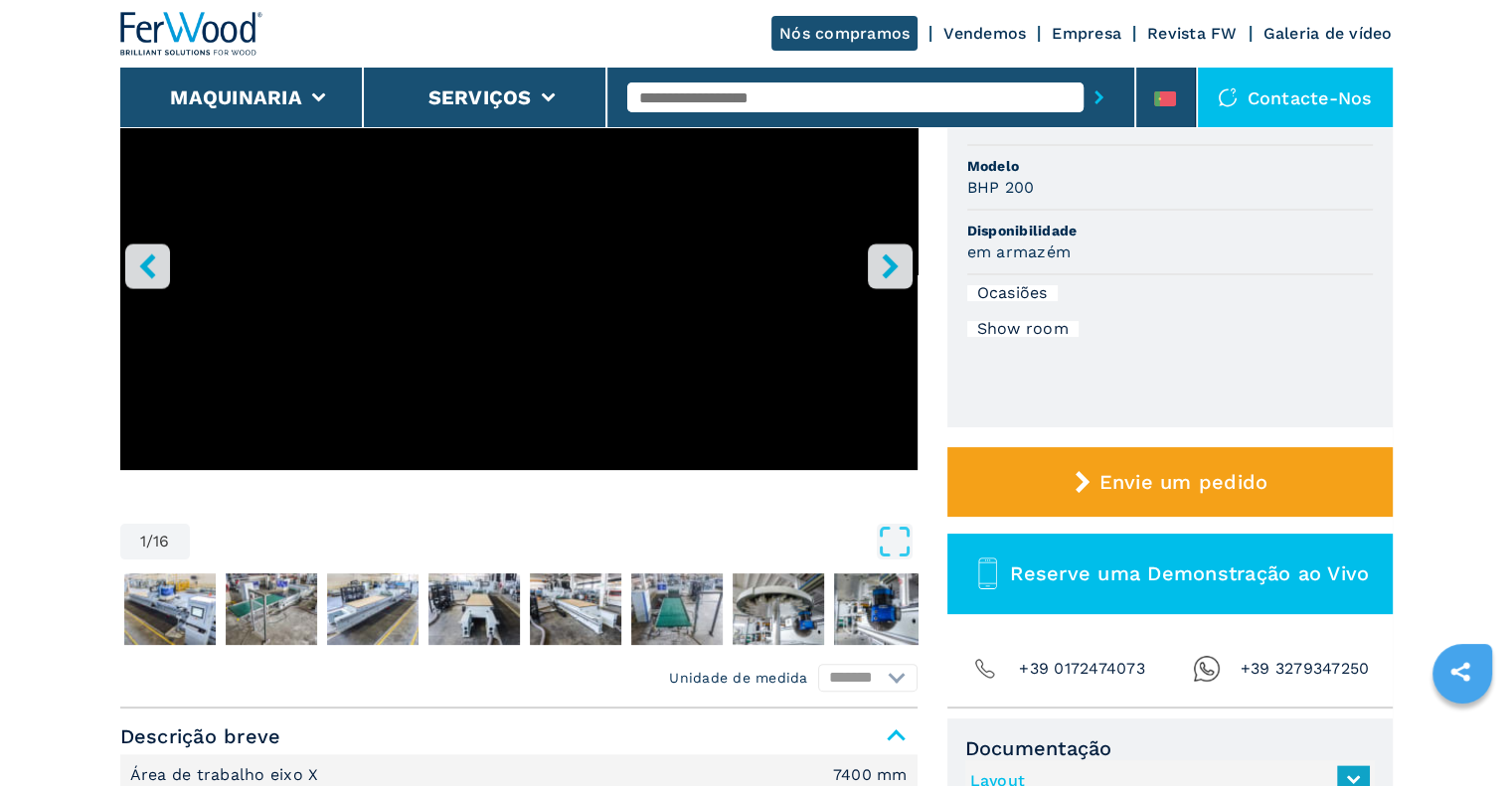 scroll, scrollTop: 196, scrollLeft: 0, axis: vertical 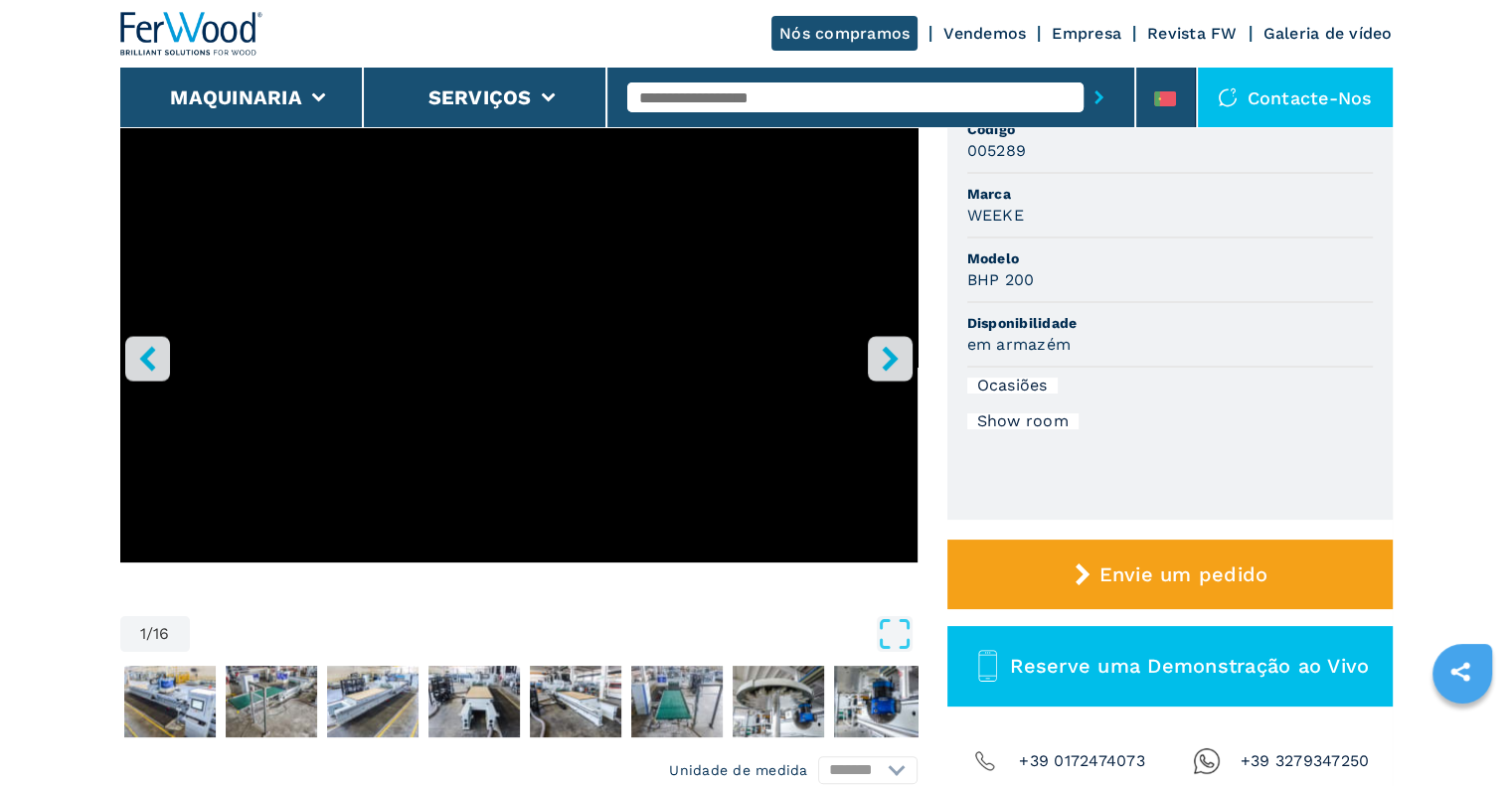 click 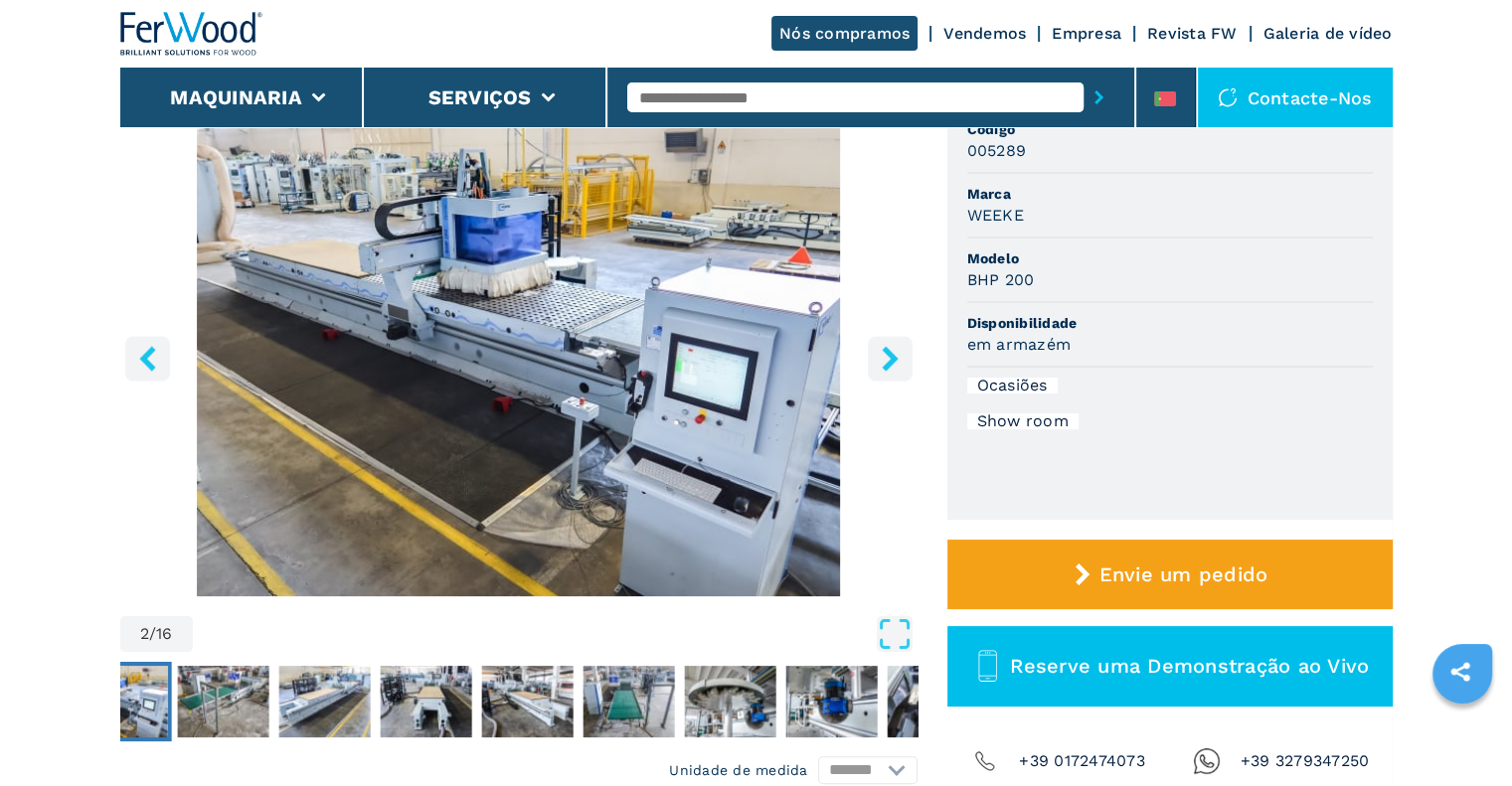 click 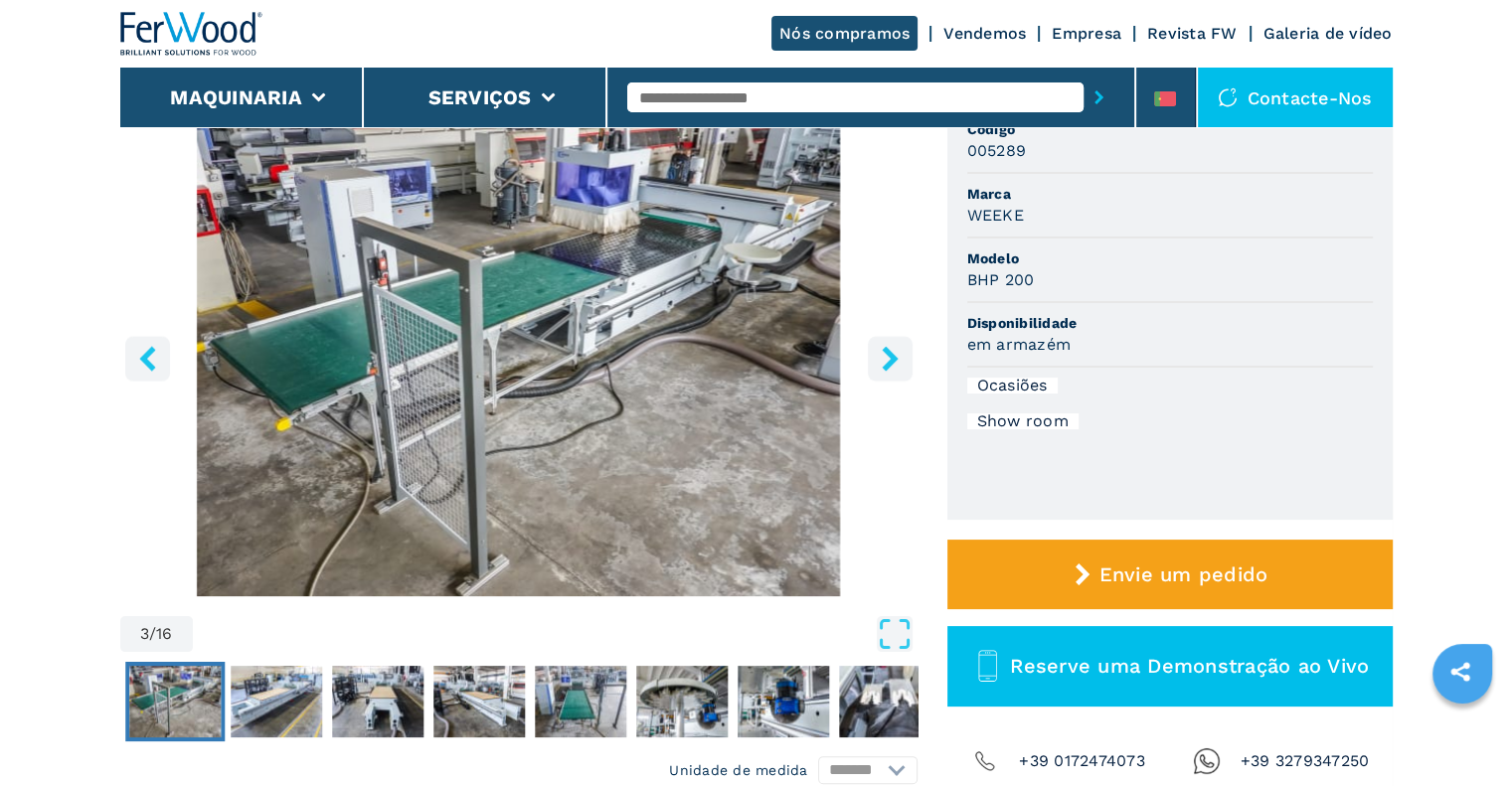 click at bounding box center (519, 355) 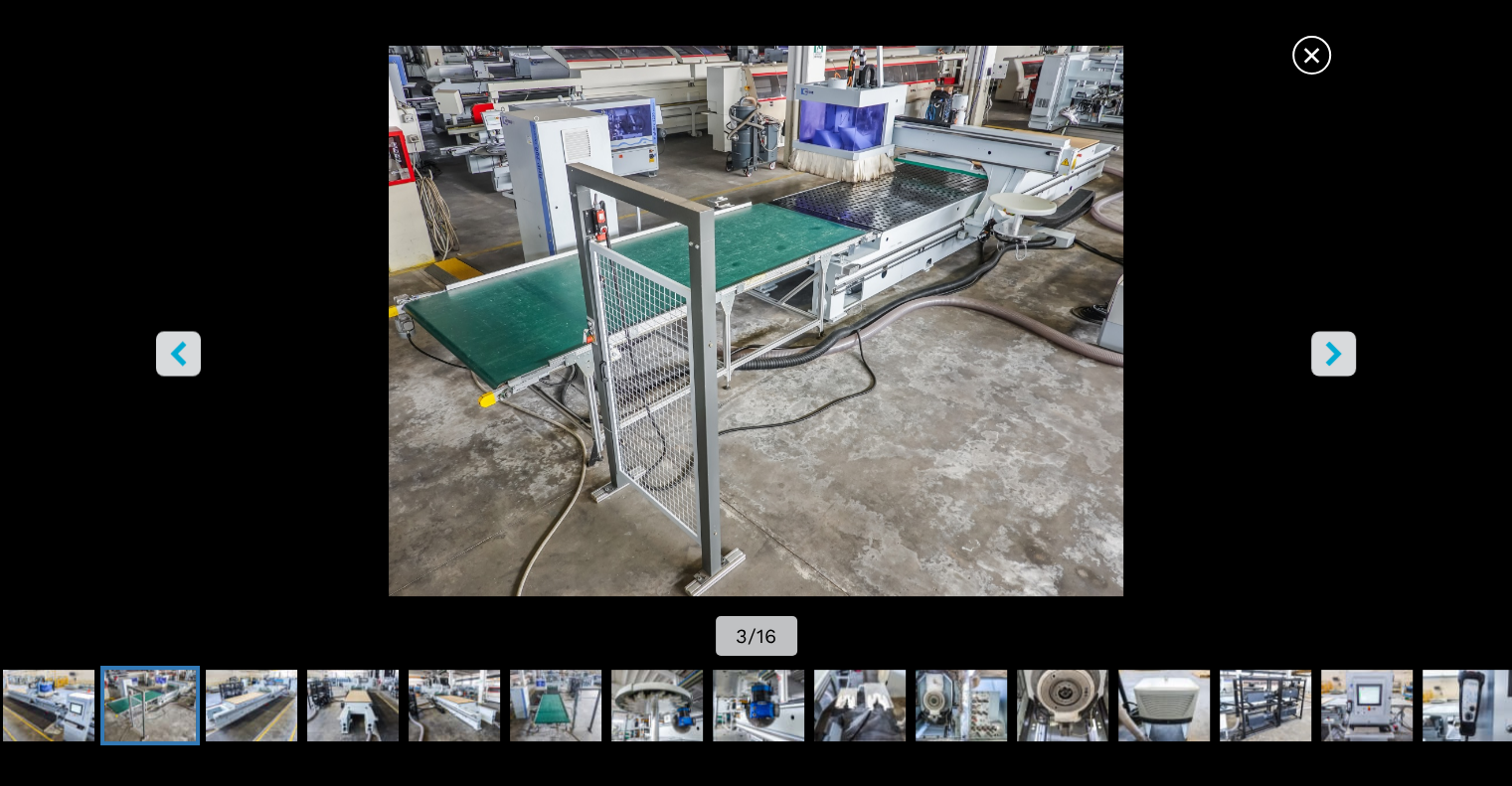 click 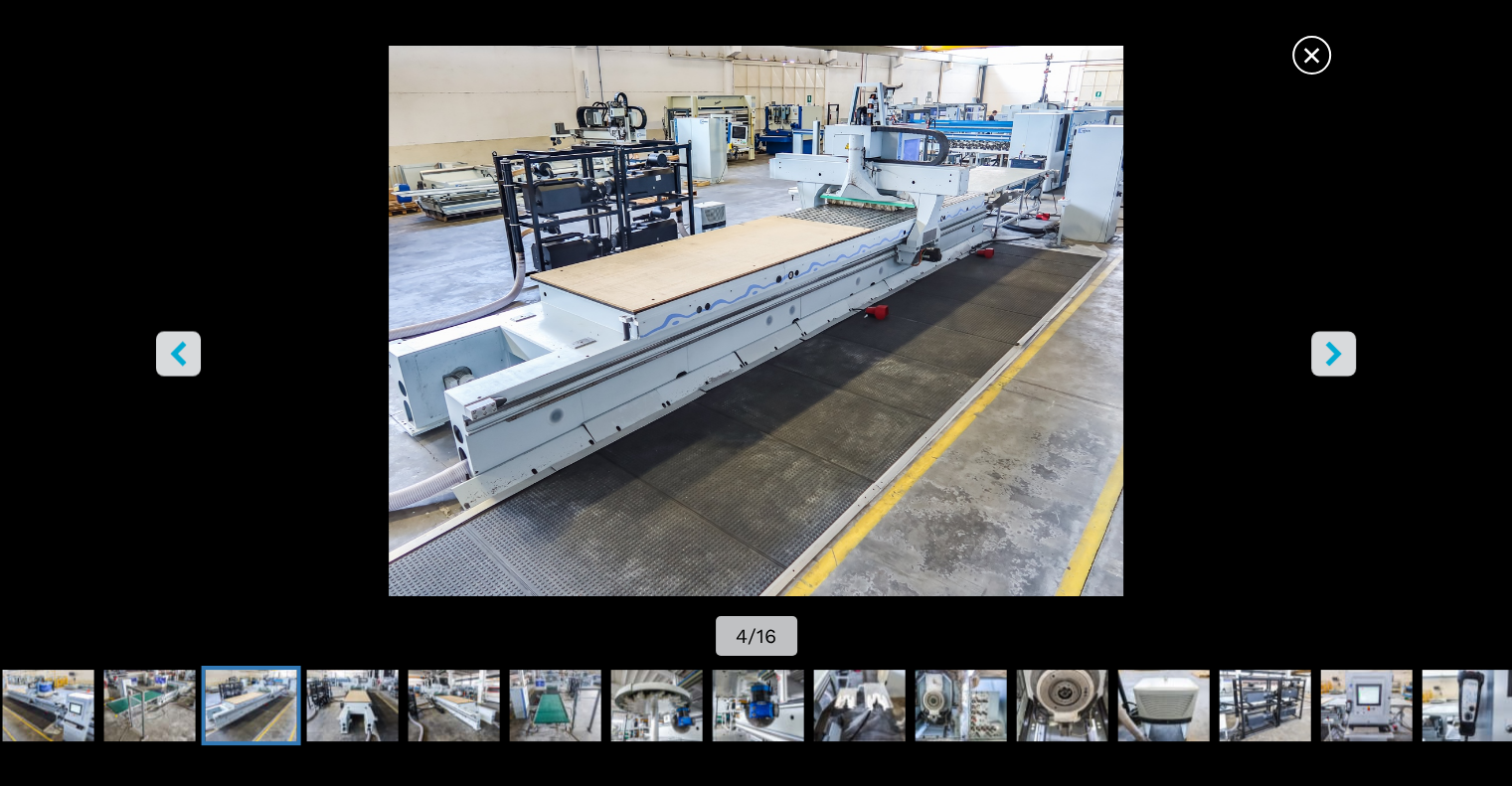 click 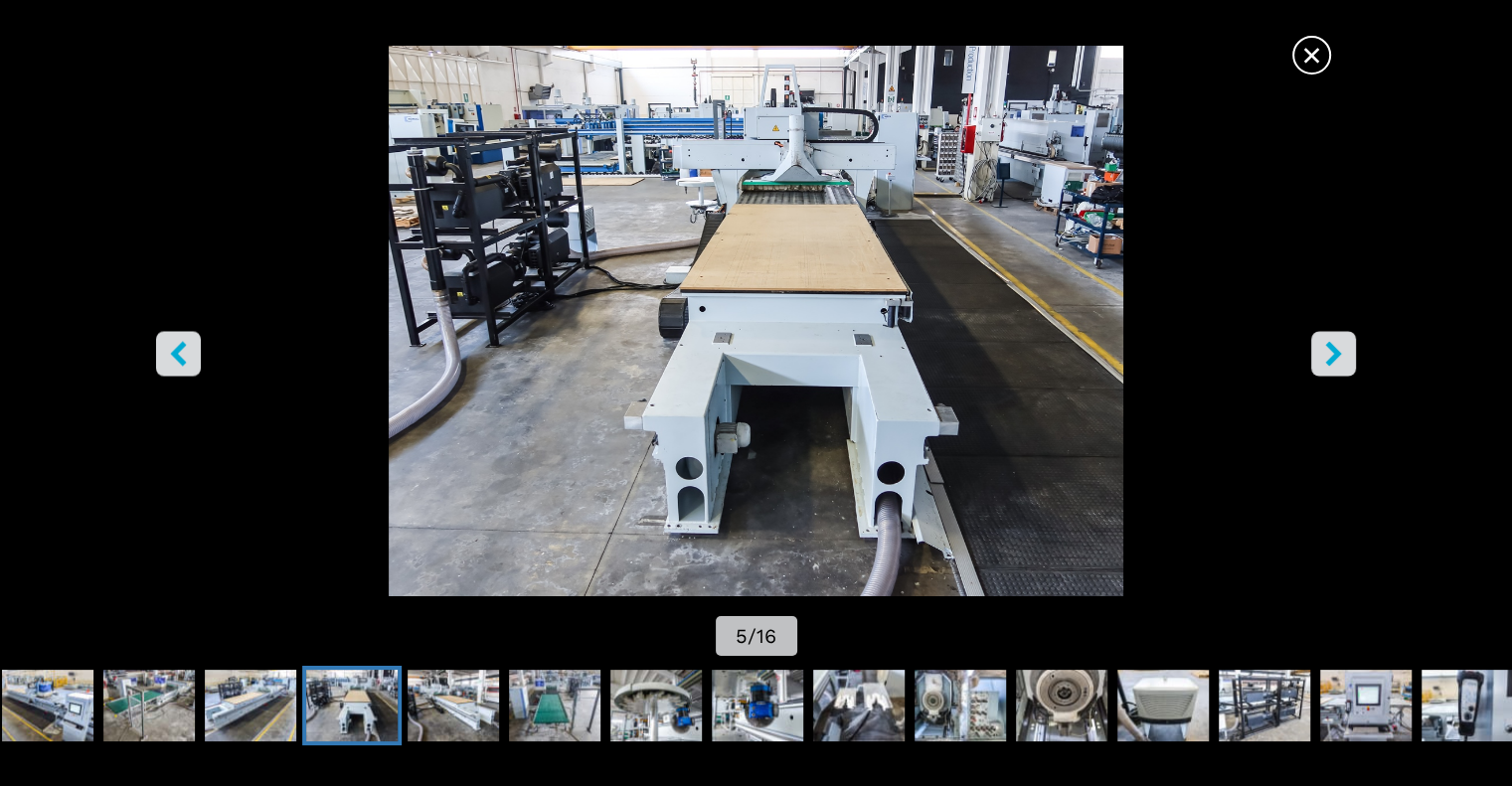 click 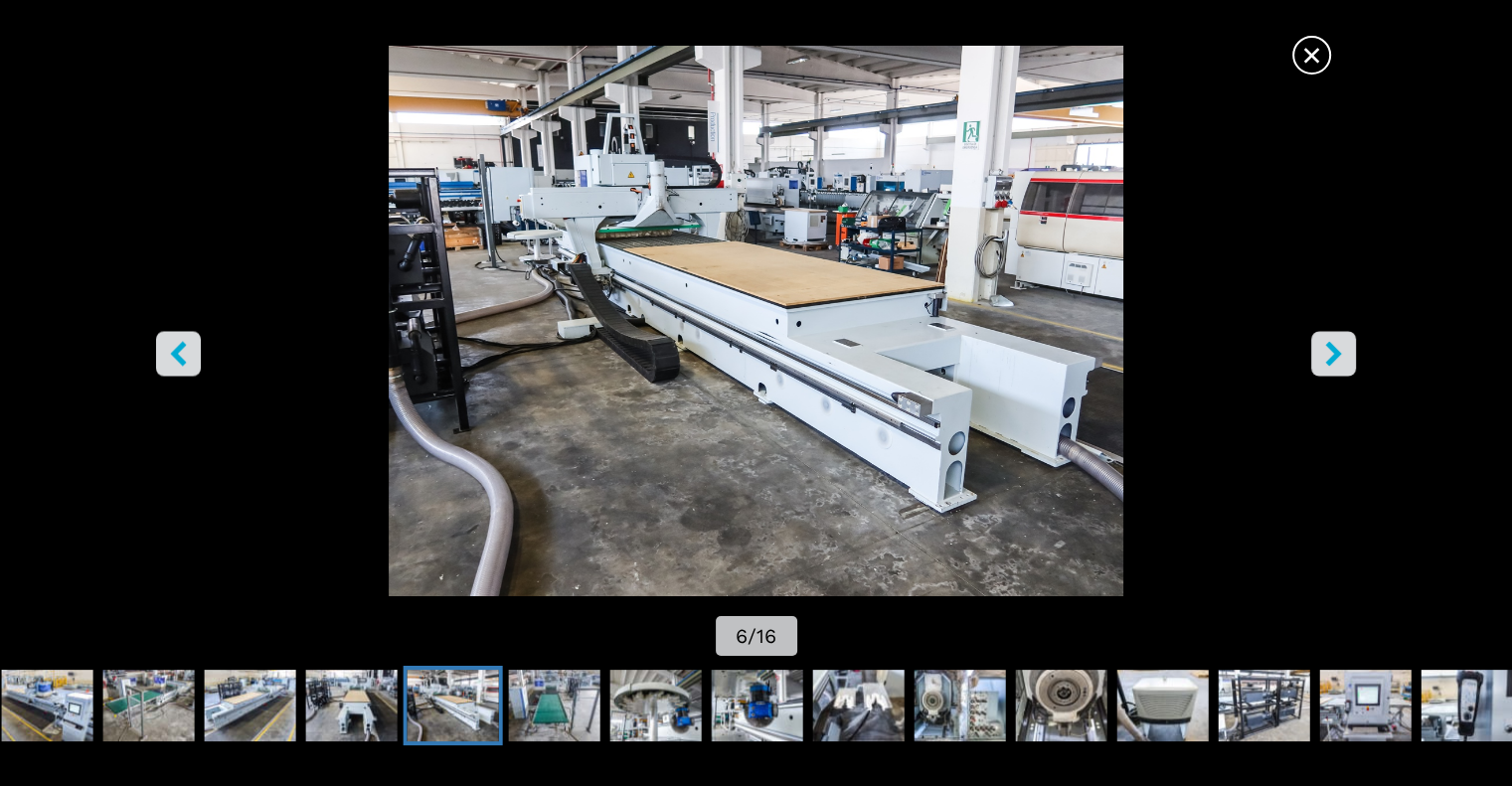 click 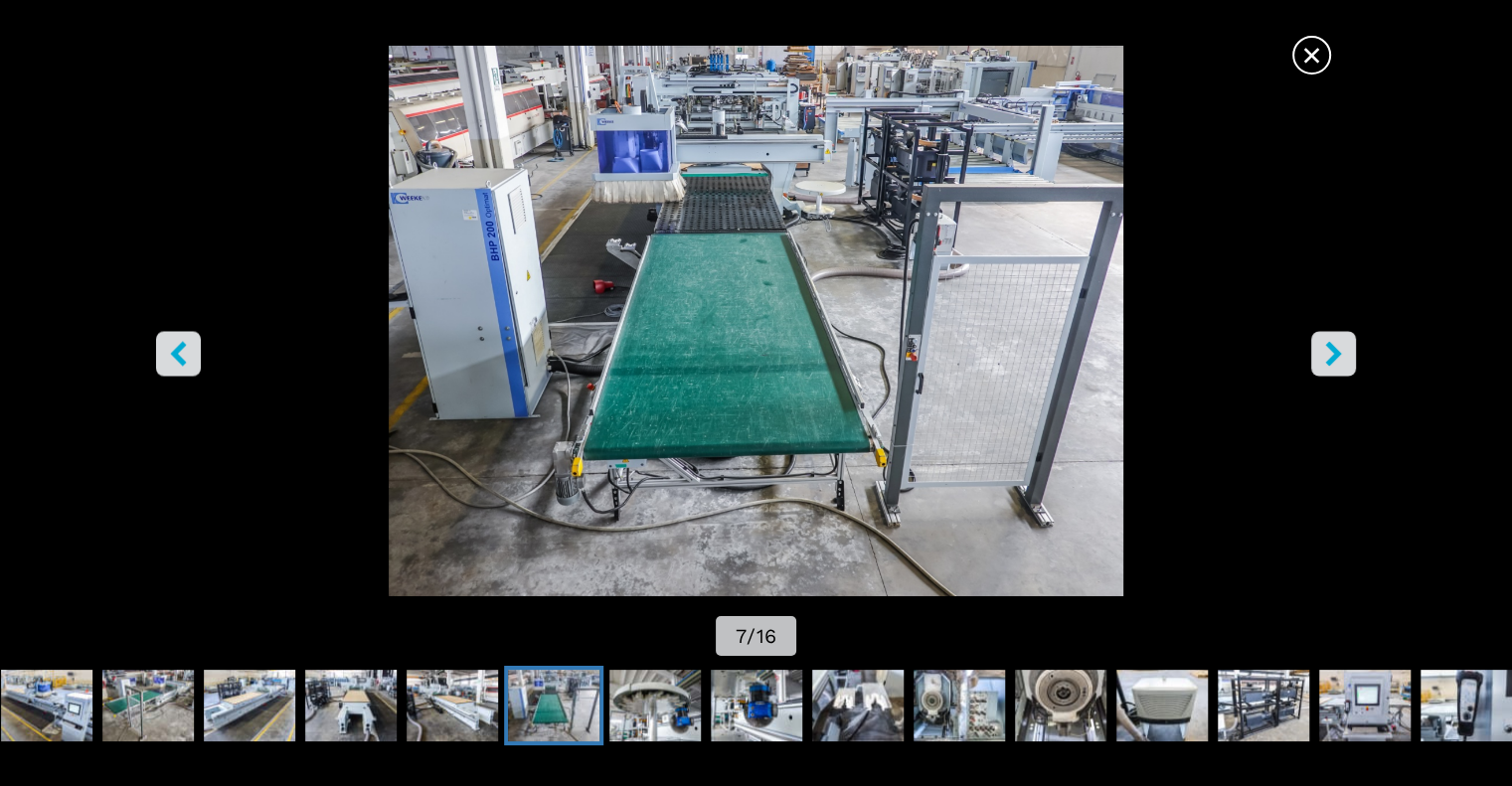 click at bounding box center [1333, 353] 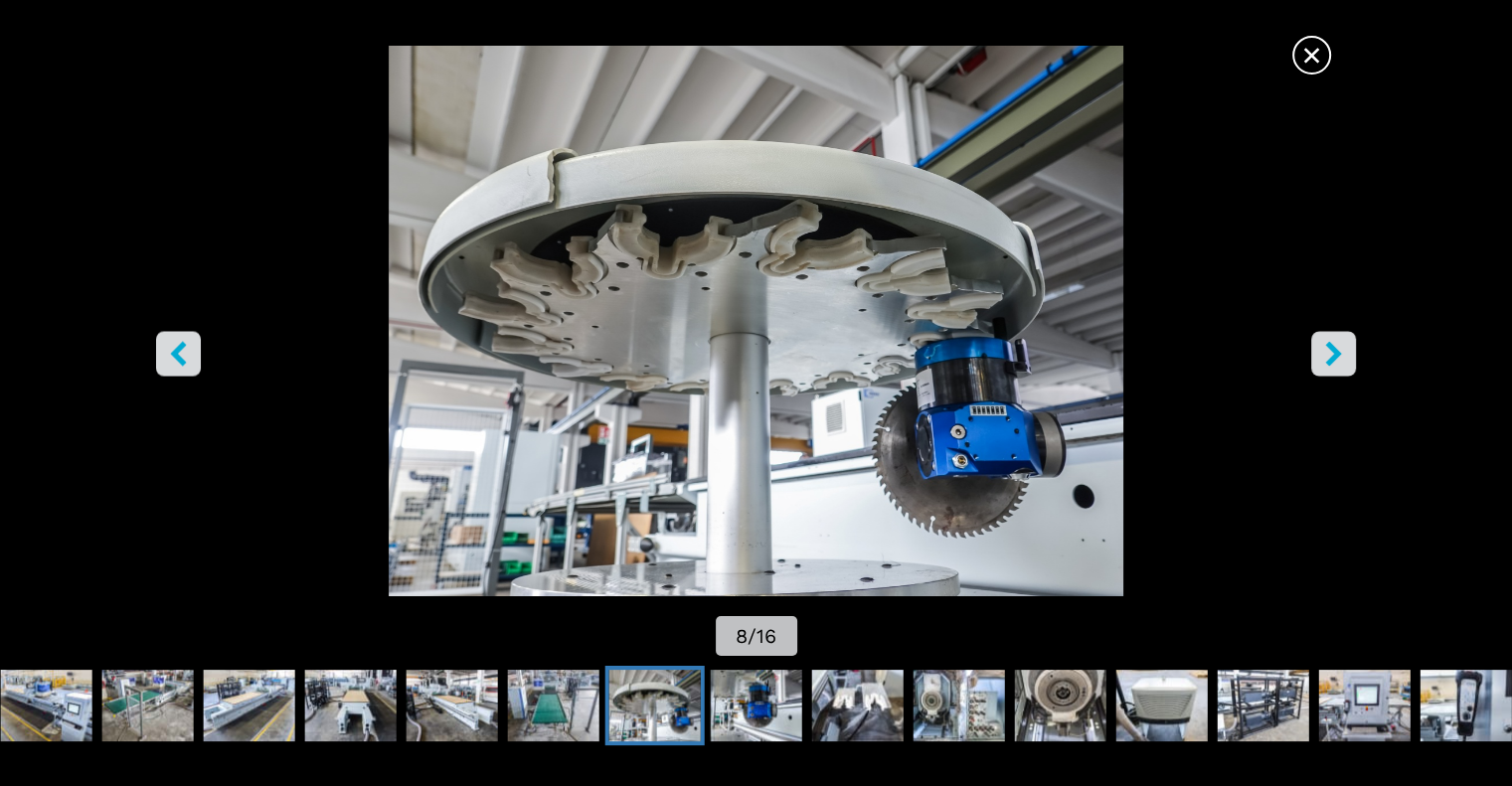 click 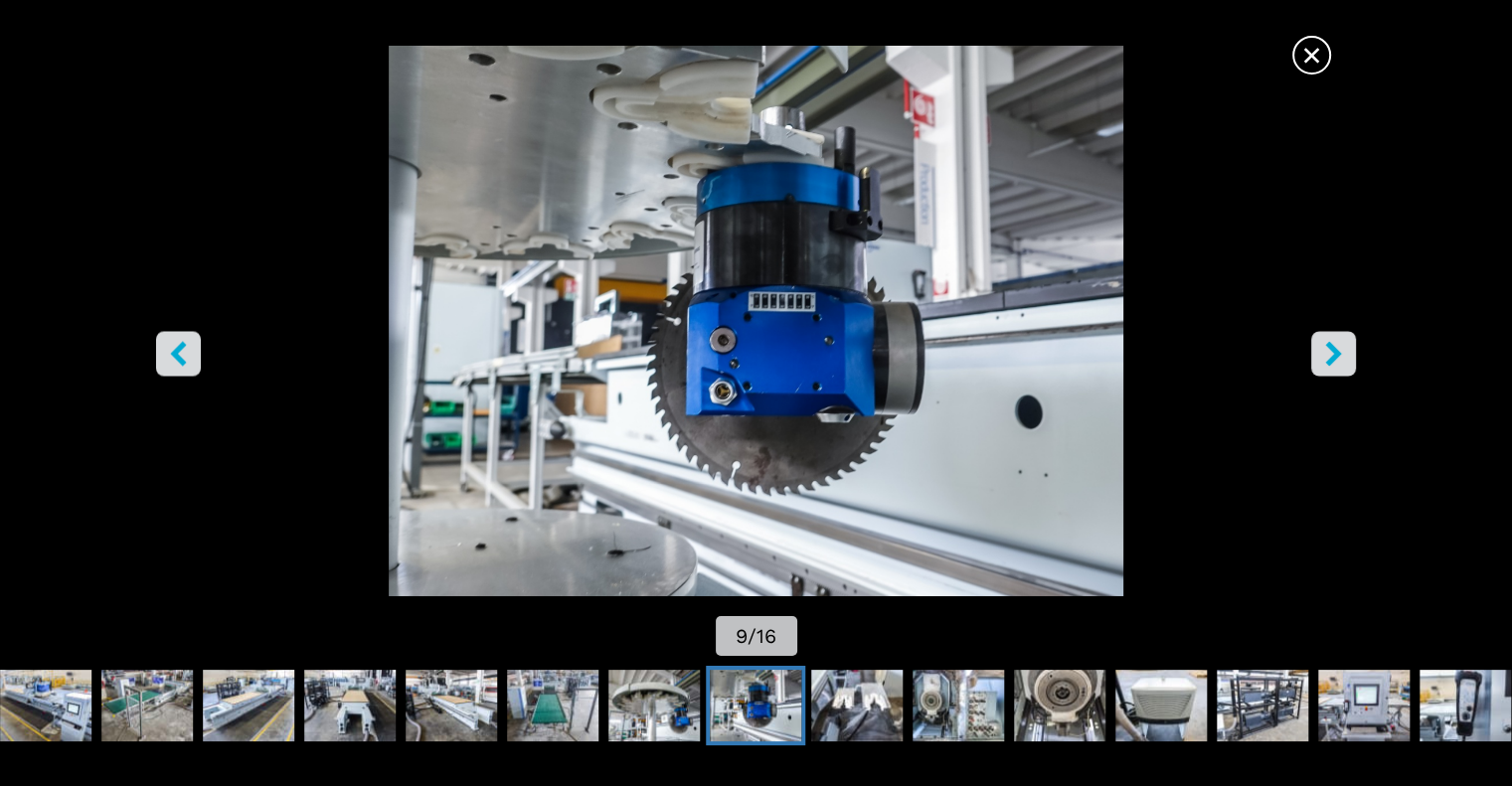 click 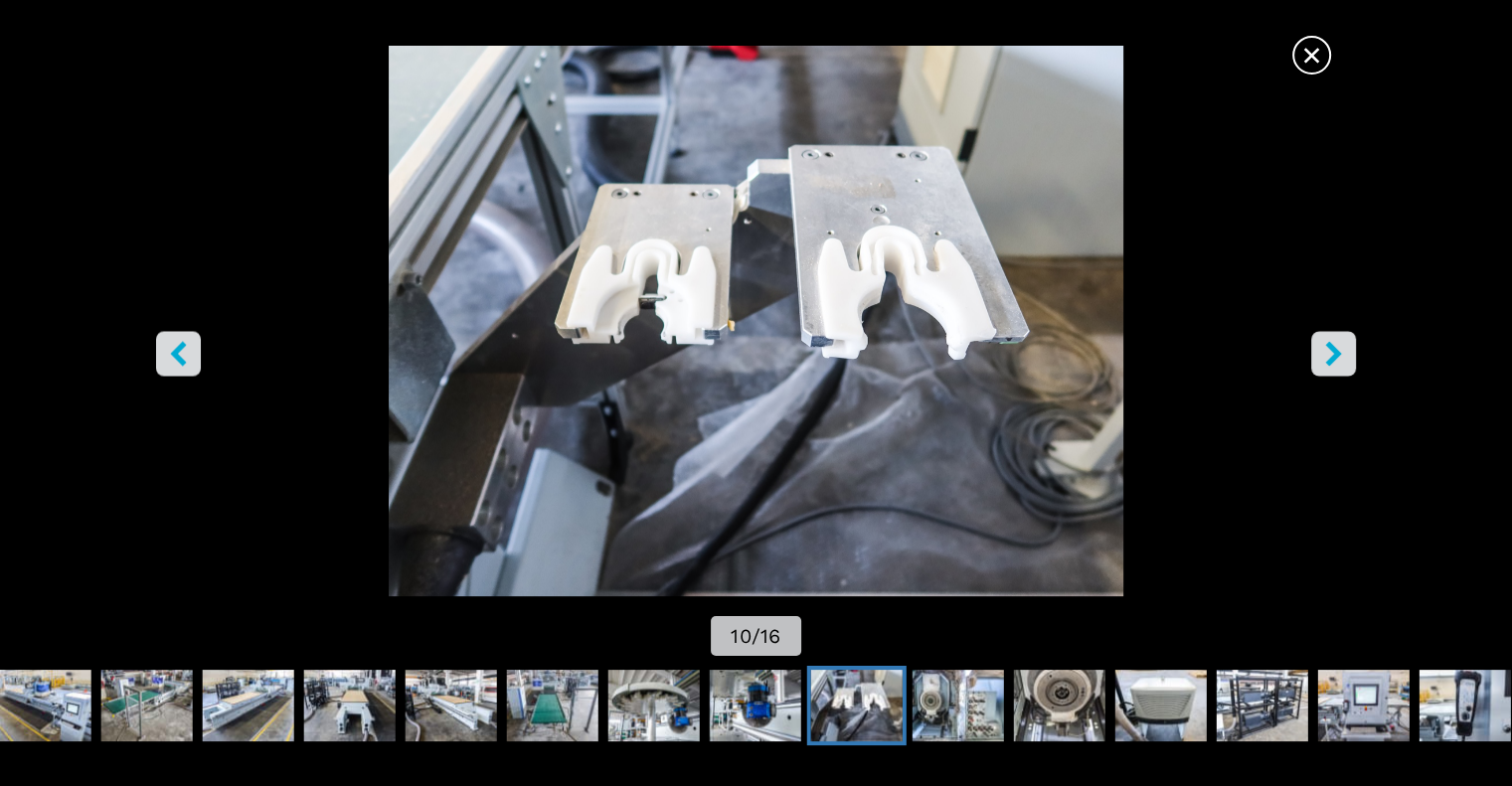 click 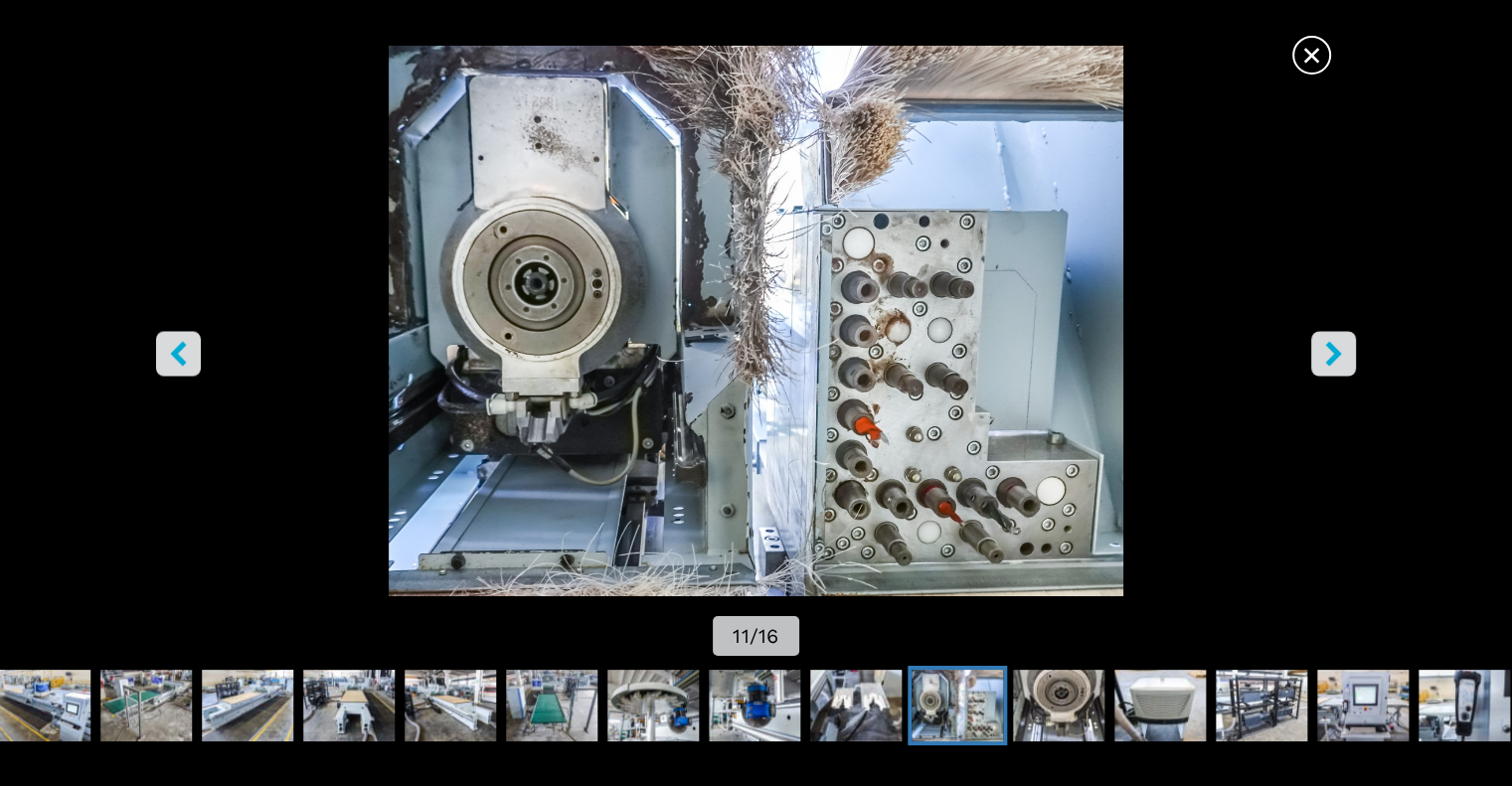 click at bounding box center (1333, 353) 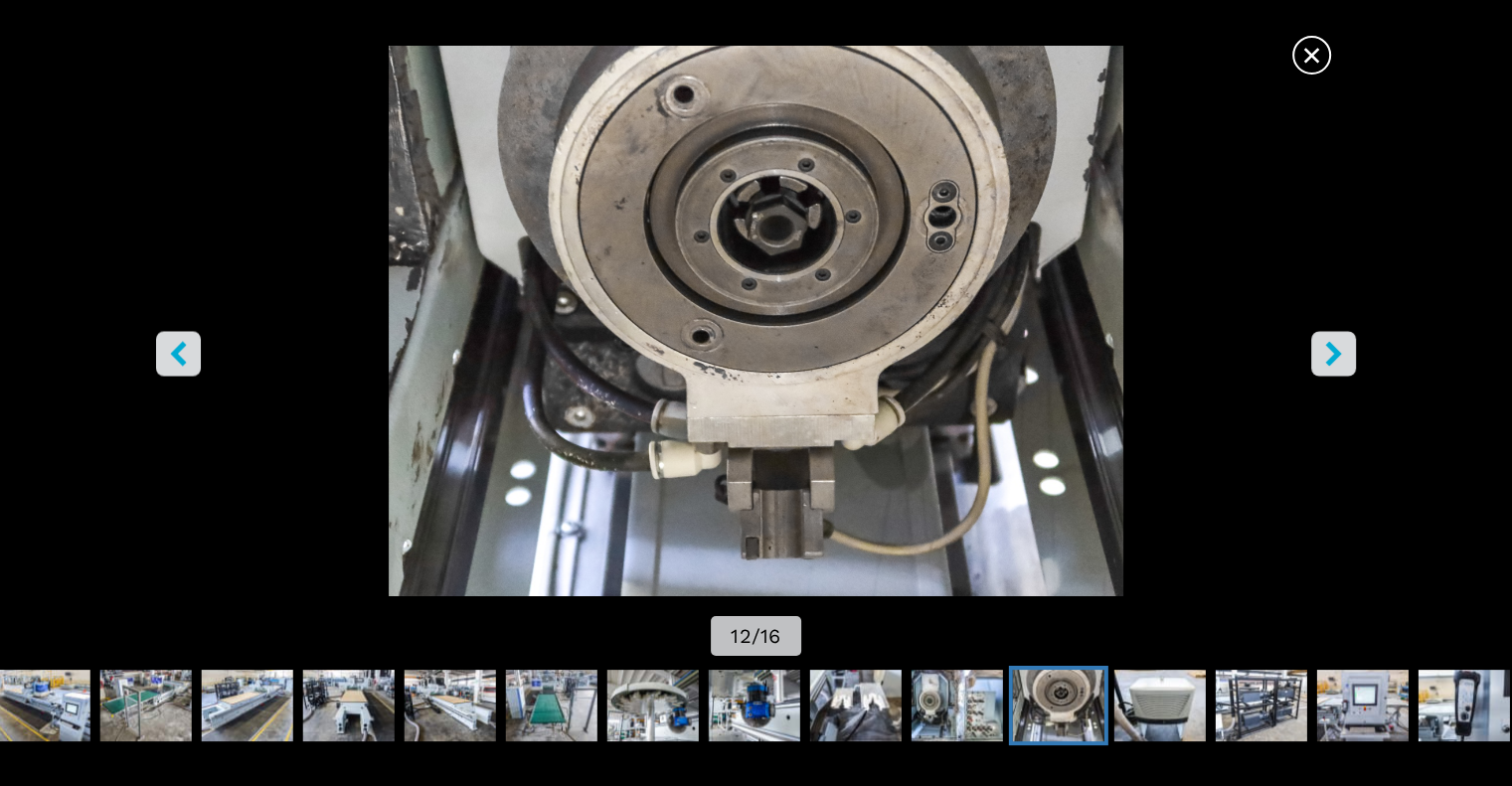 click at bounding box center [1333, 353] 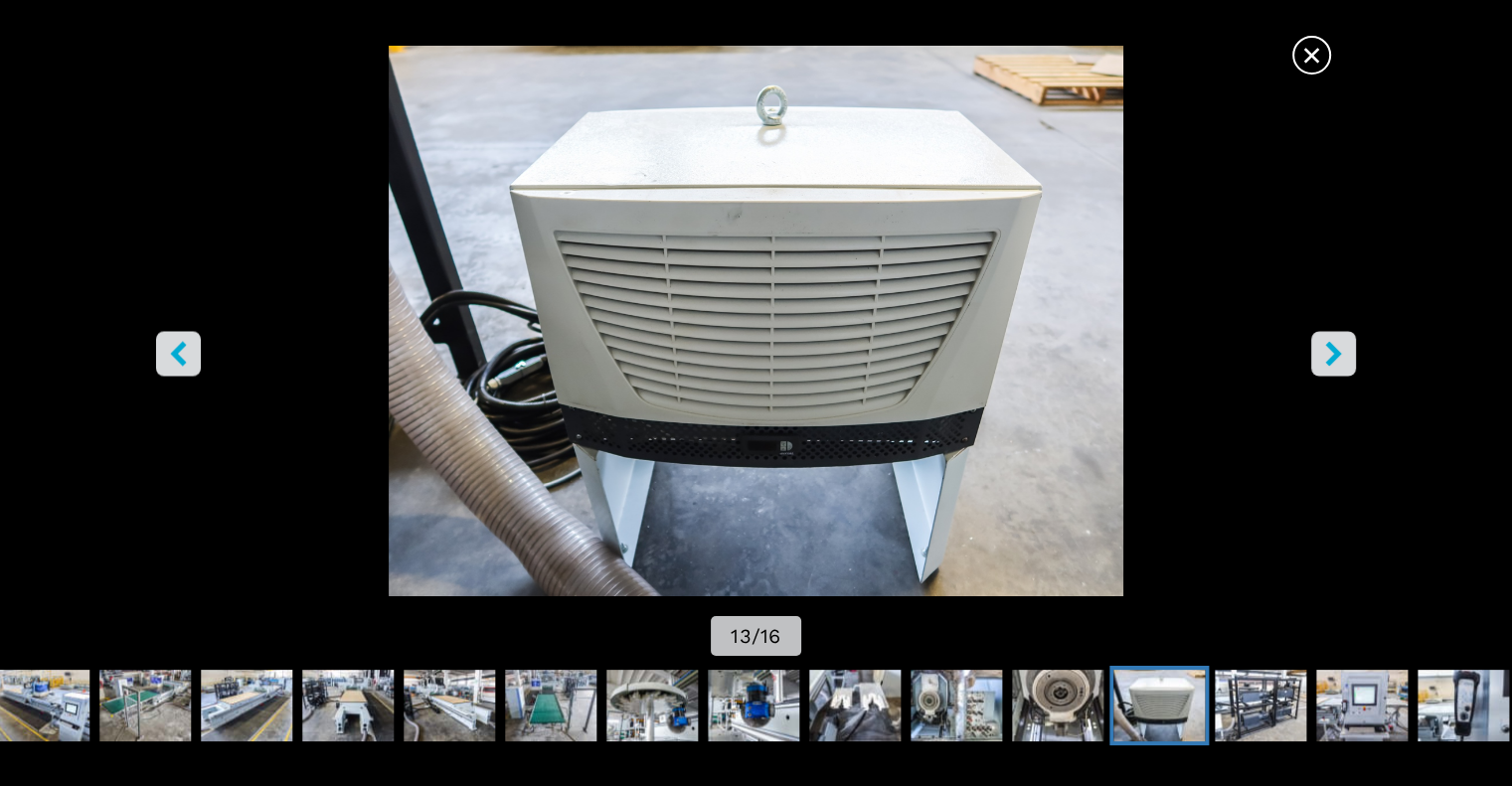 click 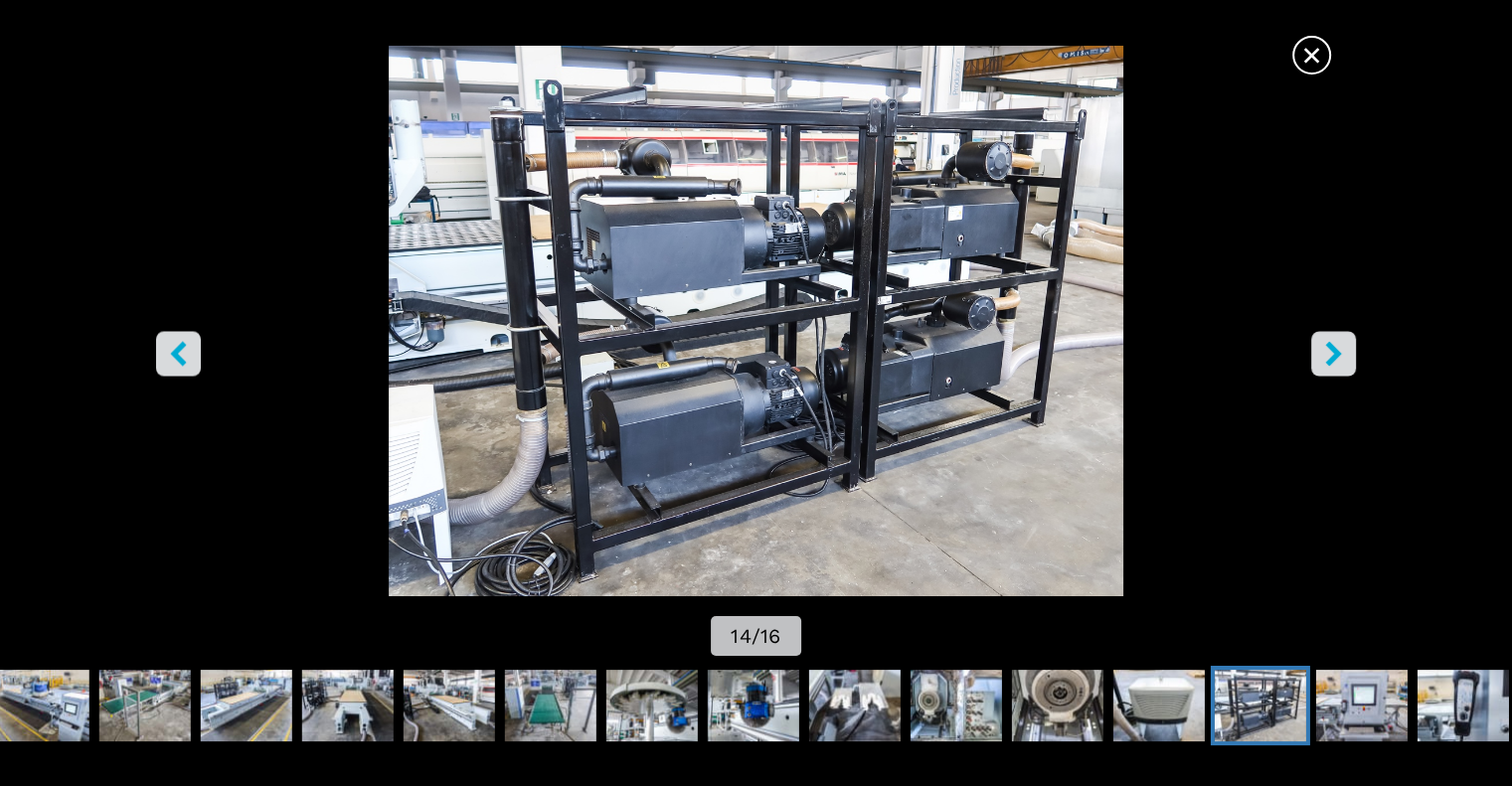 click 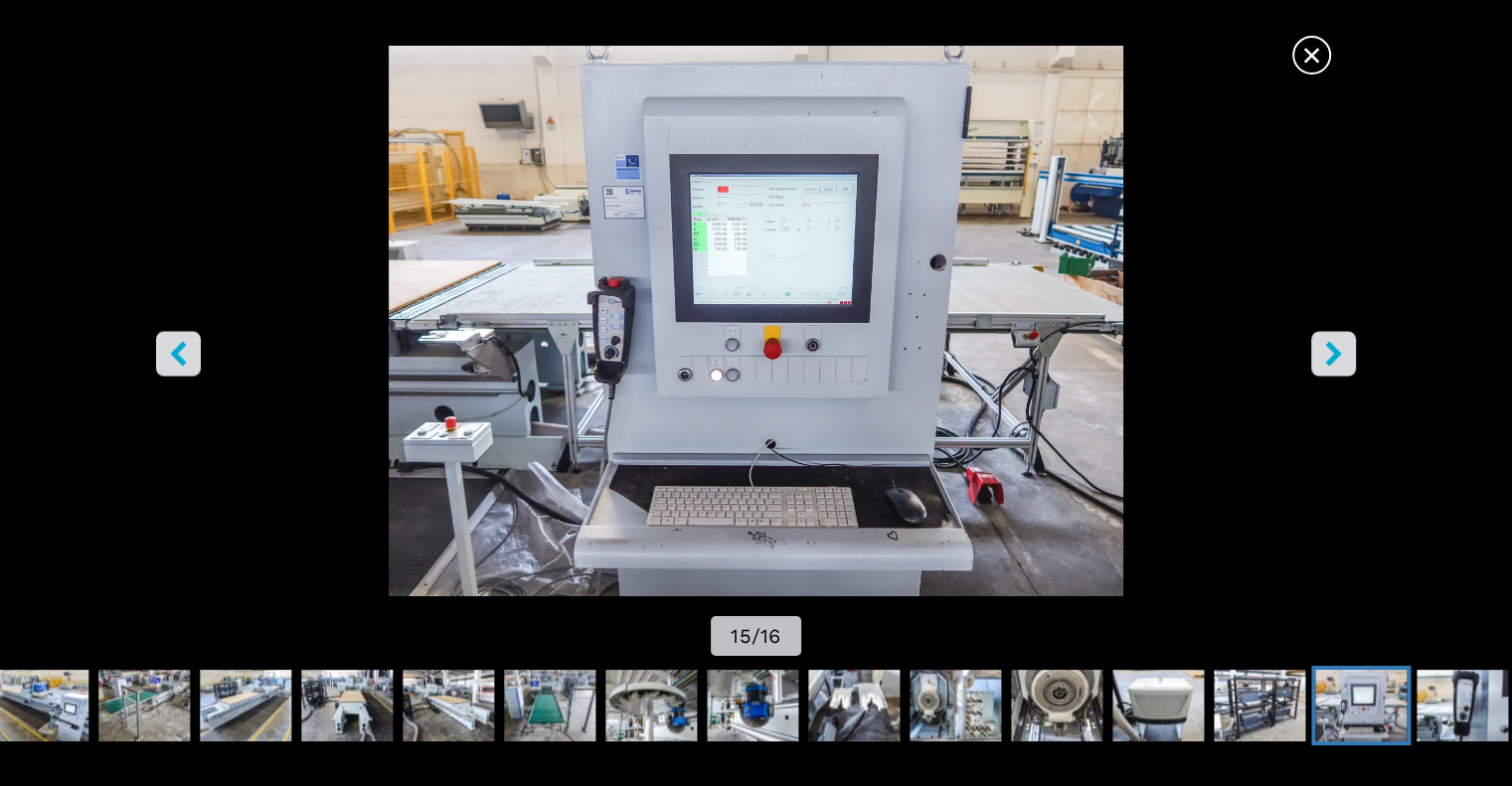 click 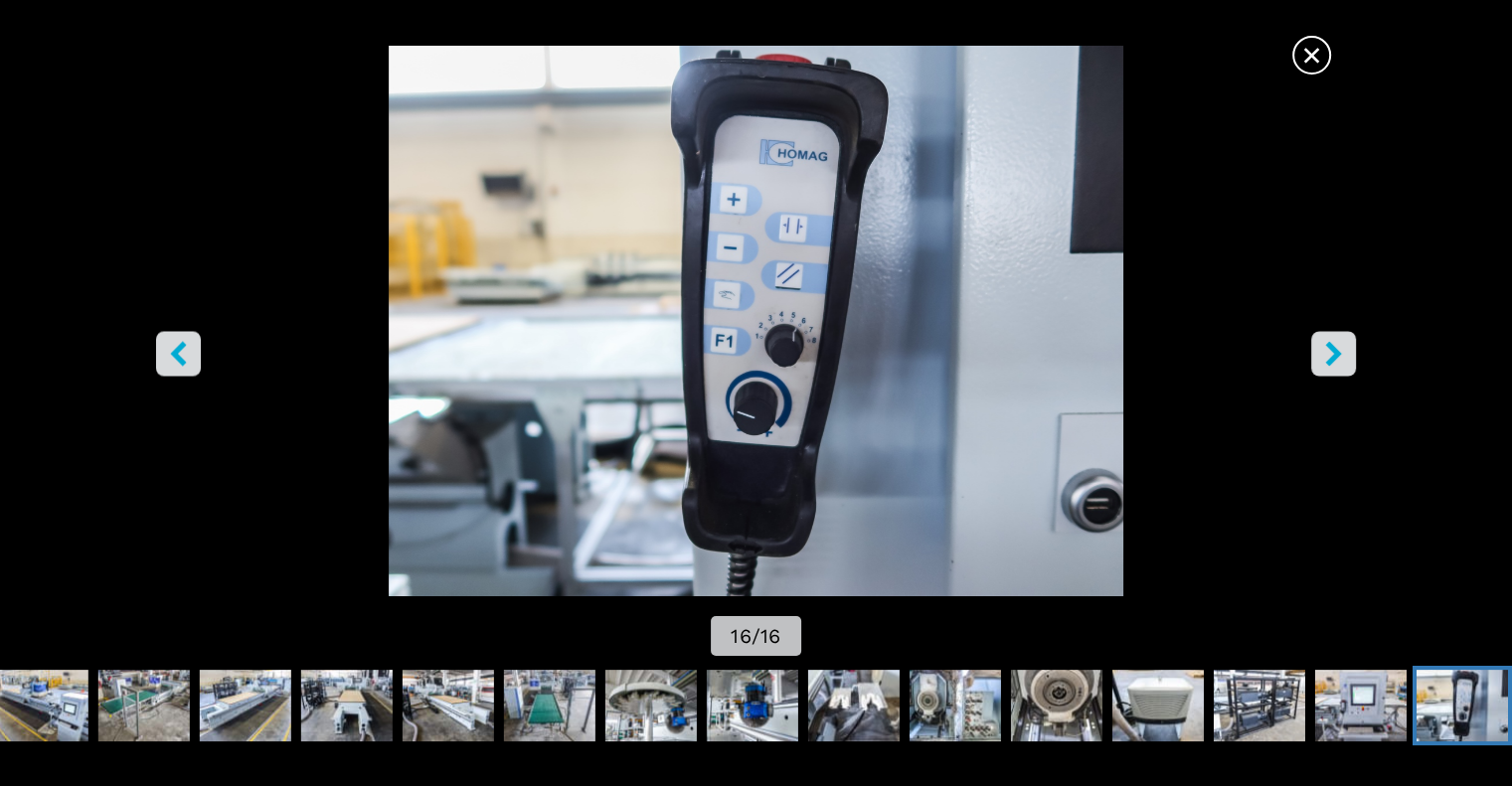 click 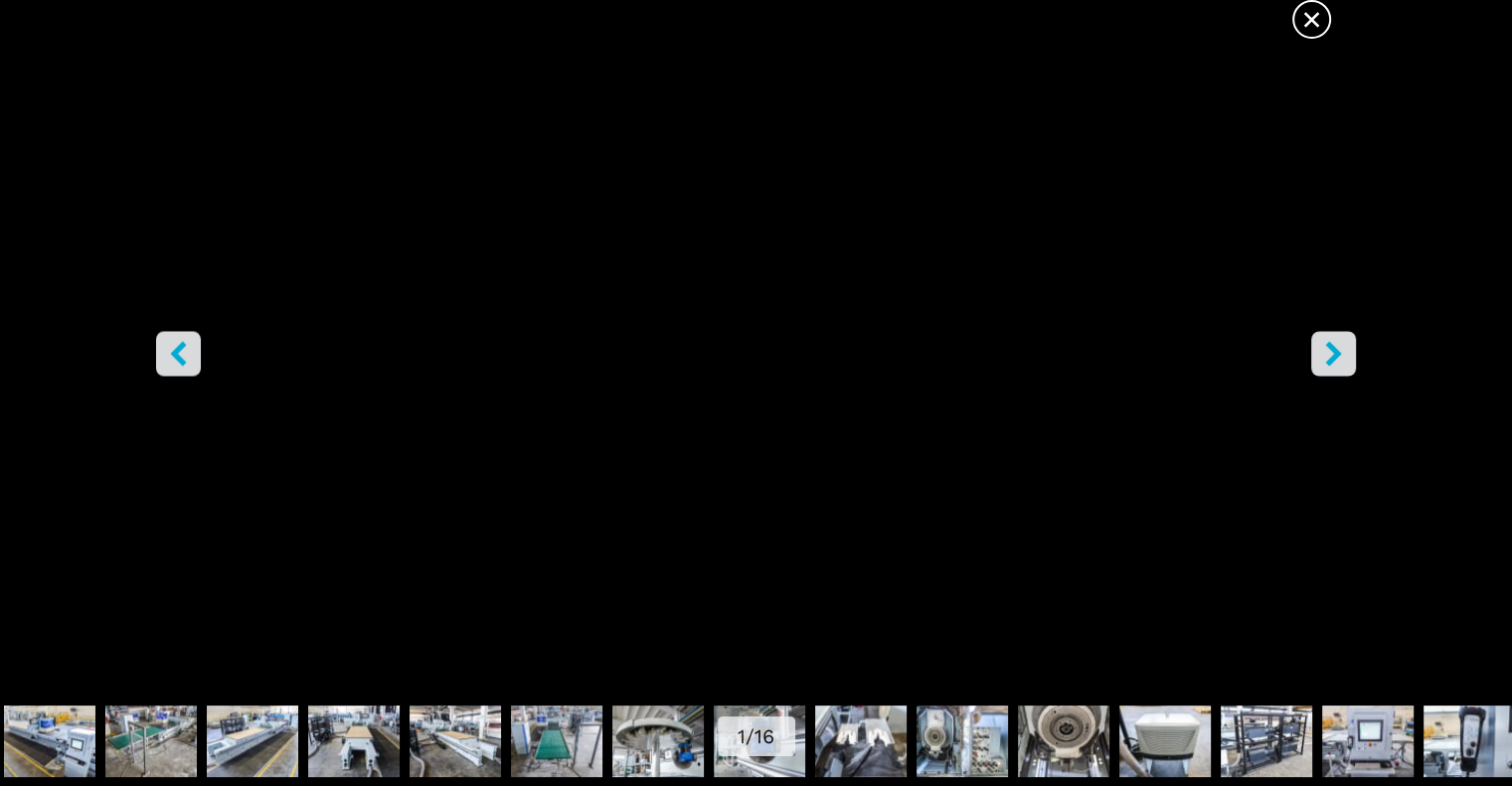 click on "×" at bounding box center (1311, 15) 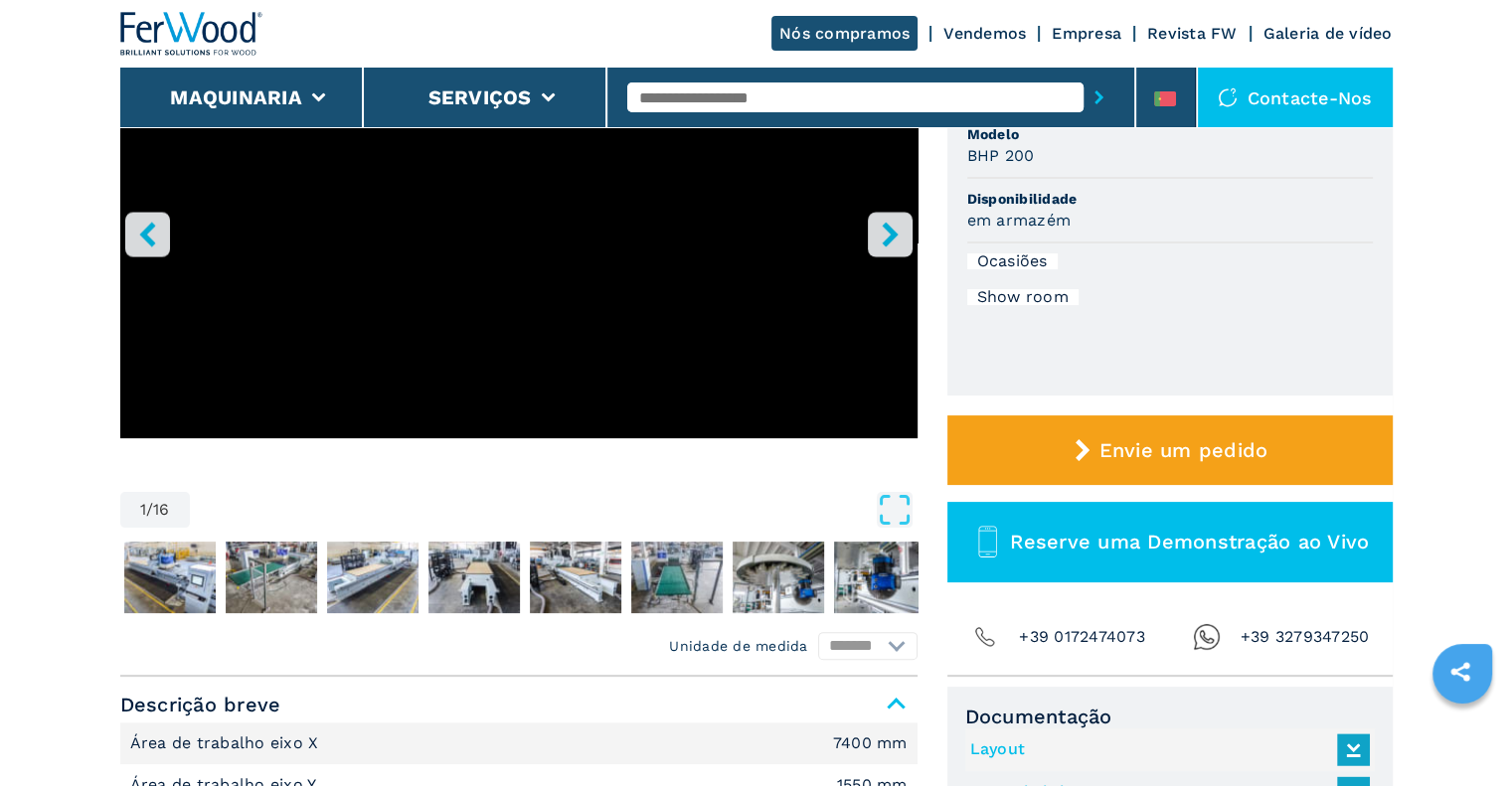 scroll, scrollTop: 99, scrollLeft: 0, axis: vertical 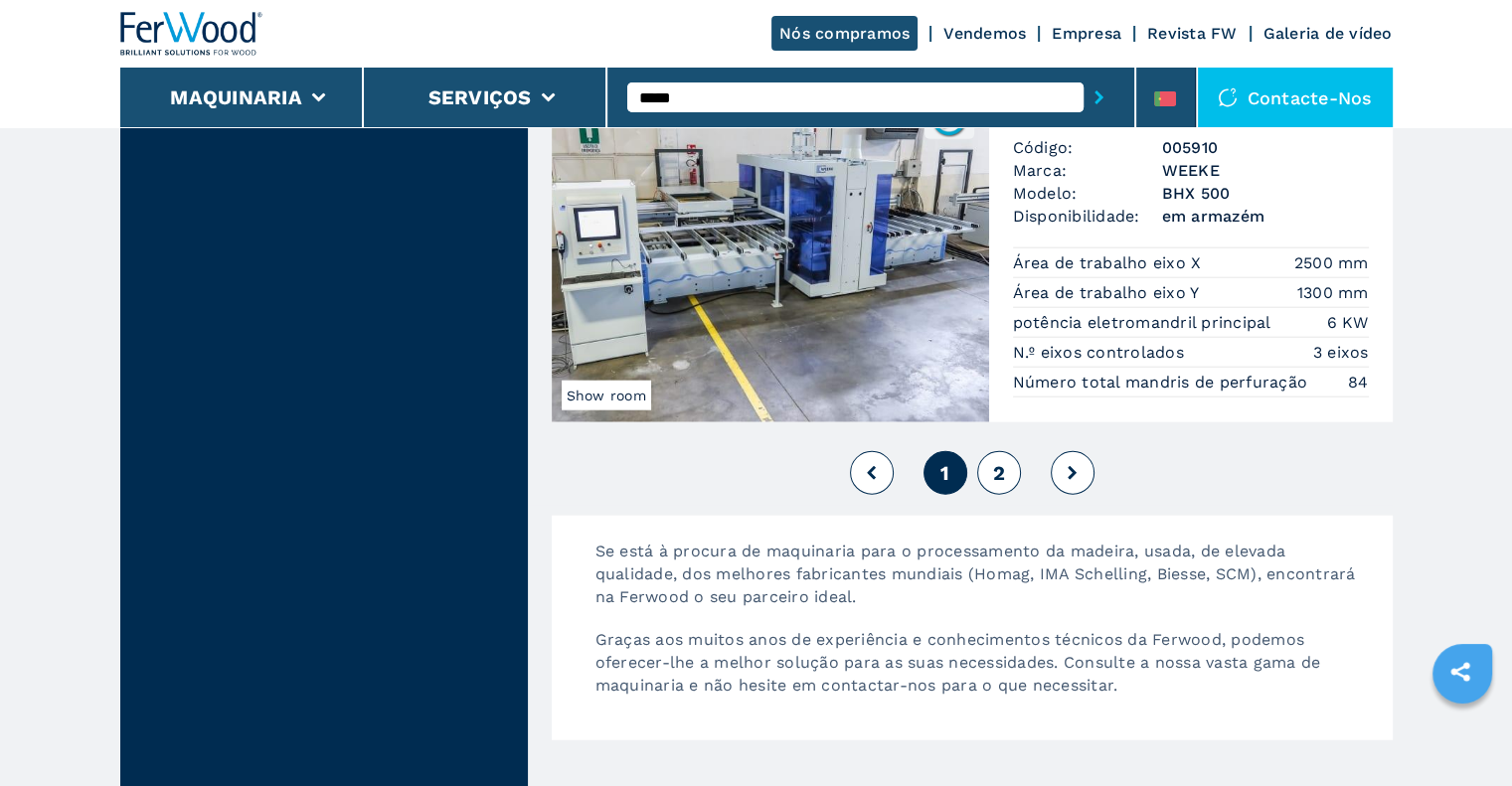 click on "2" at bounding box center [998, 473] 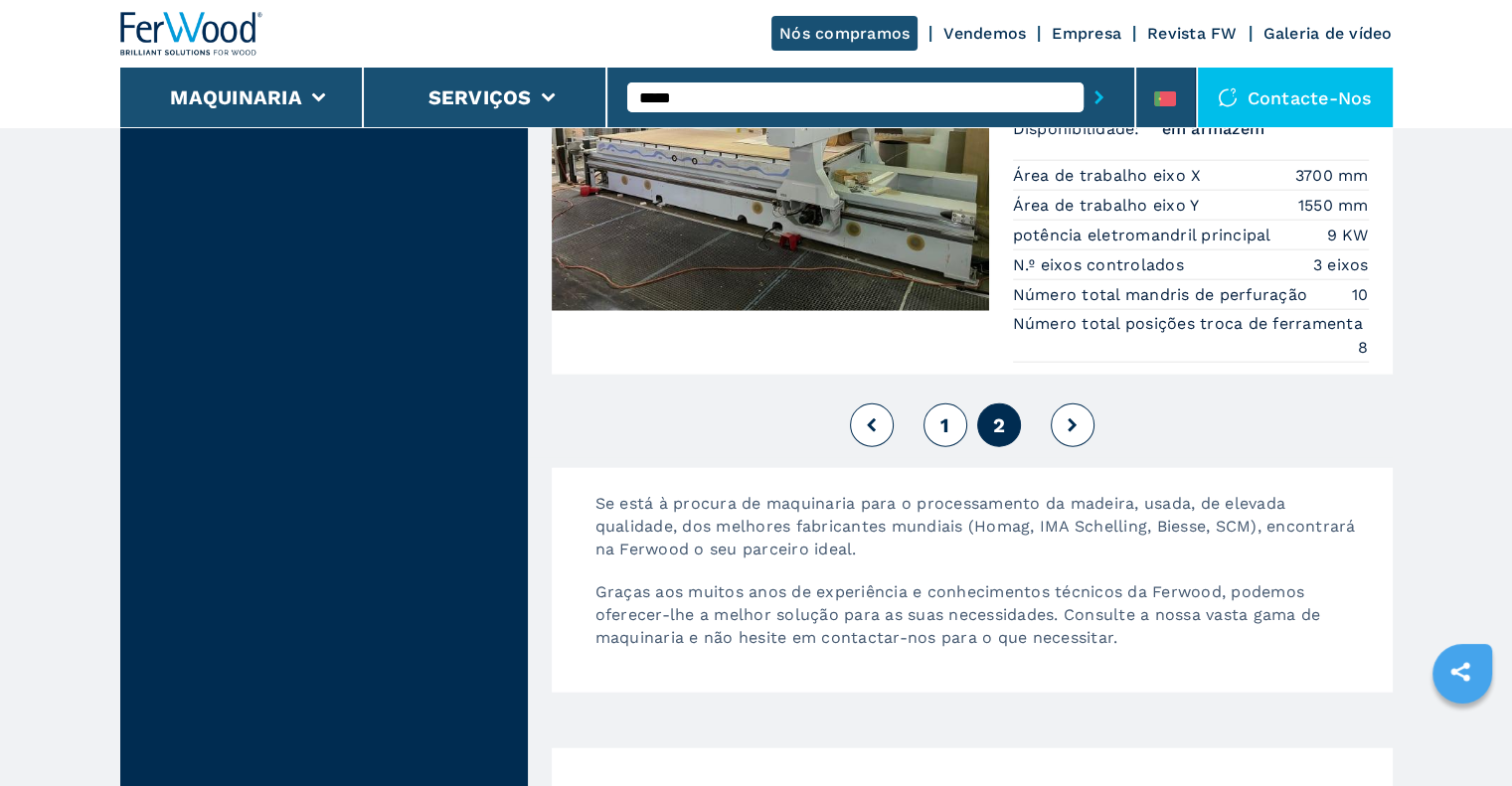 scroll, scrollTop: 4472, scrollLeft: 0, axis: vertical 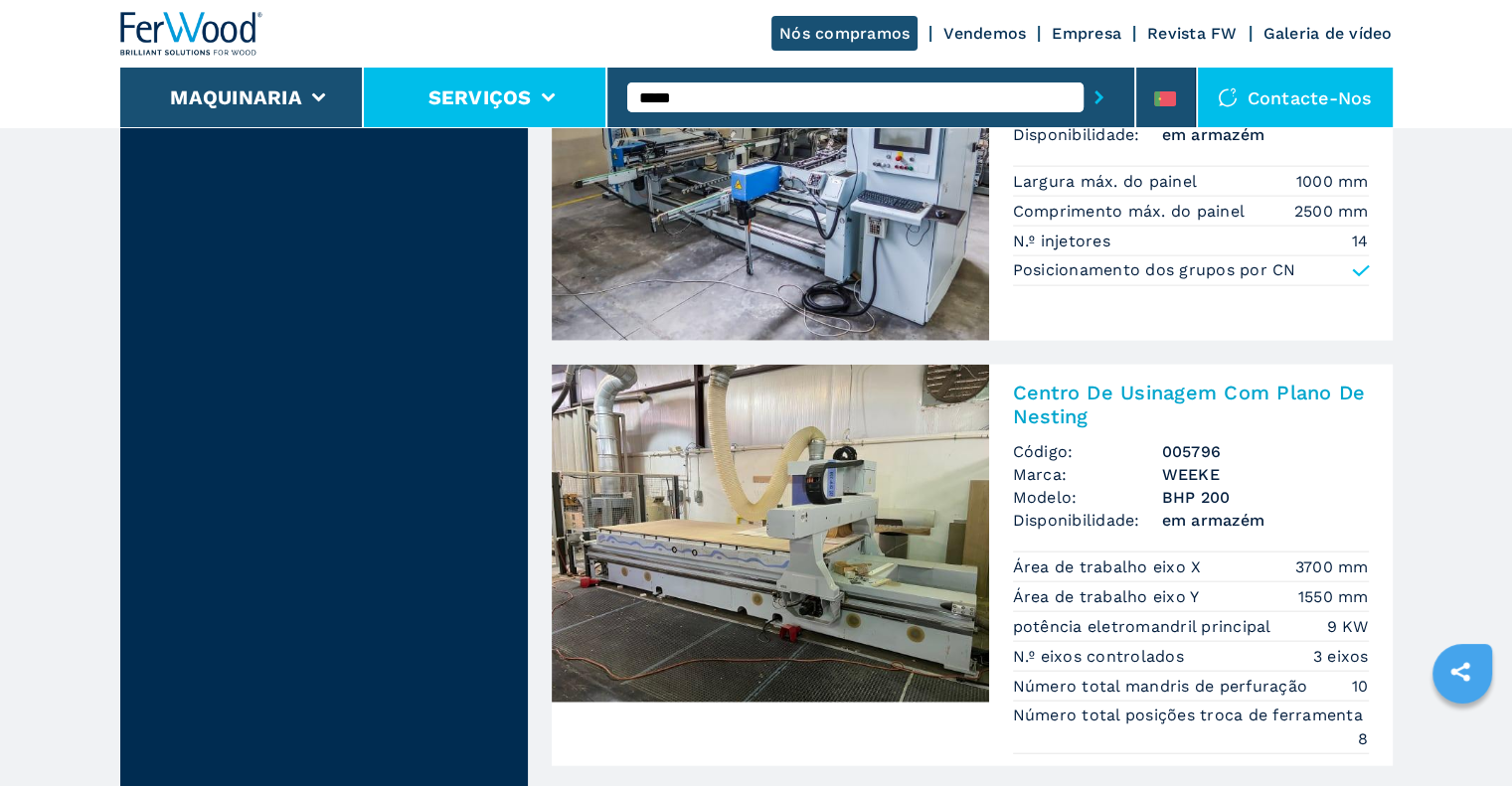 drag, startPoint x: 722, startPoint y: 102, endPoint x: 548, endPoint y: 90, distance: 174.4133 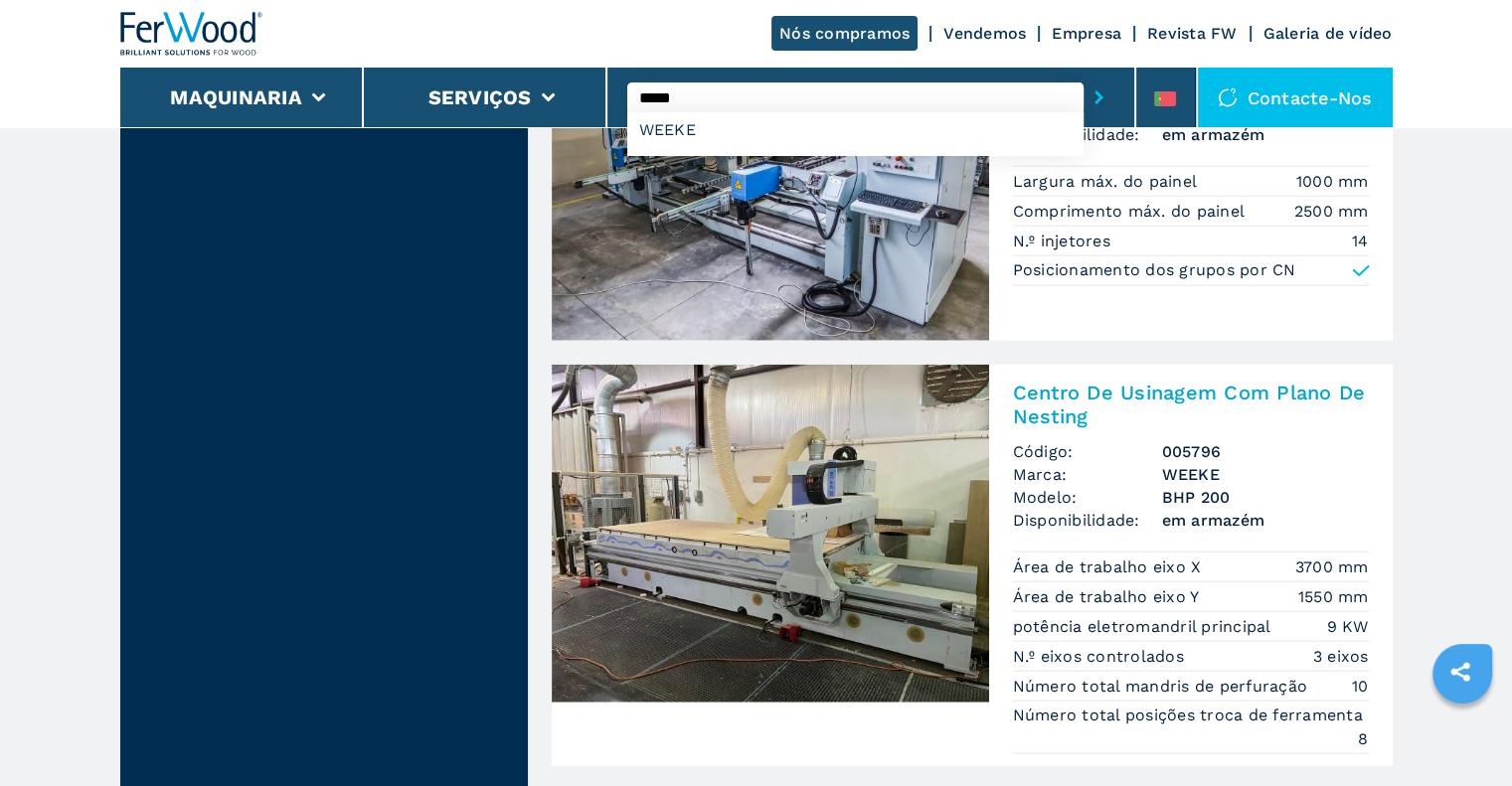 click on "*****" at bounding box center [855, 97] 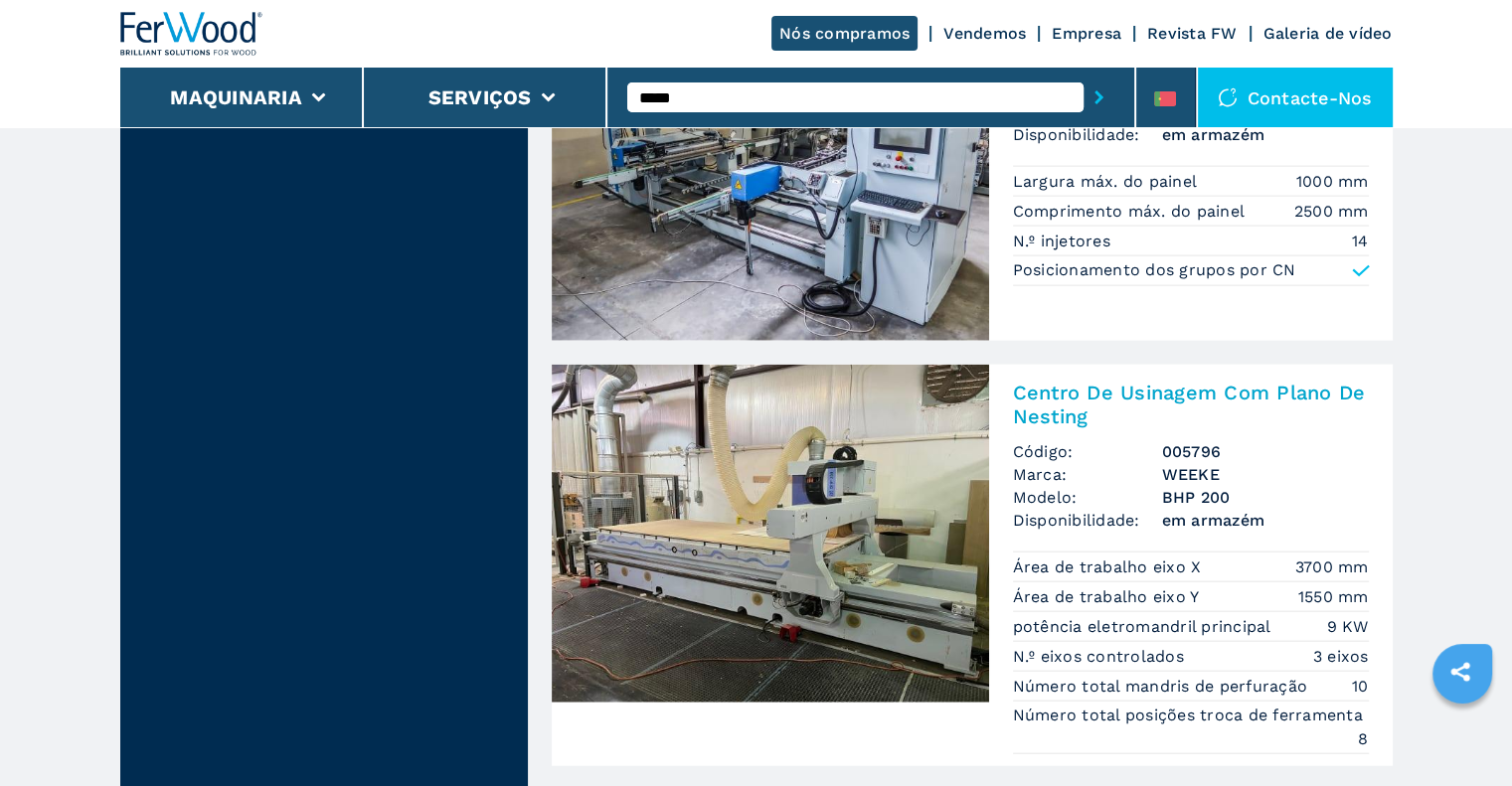 click on "*****" at bounding box center (855, 97) 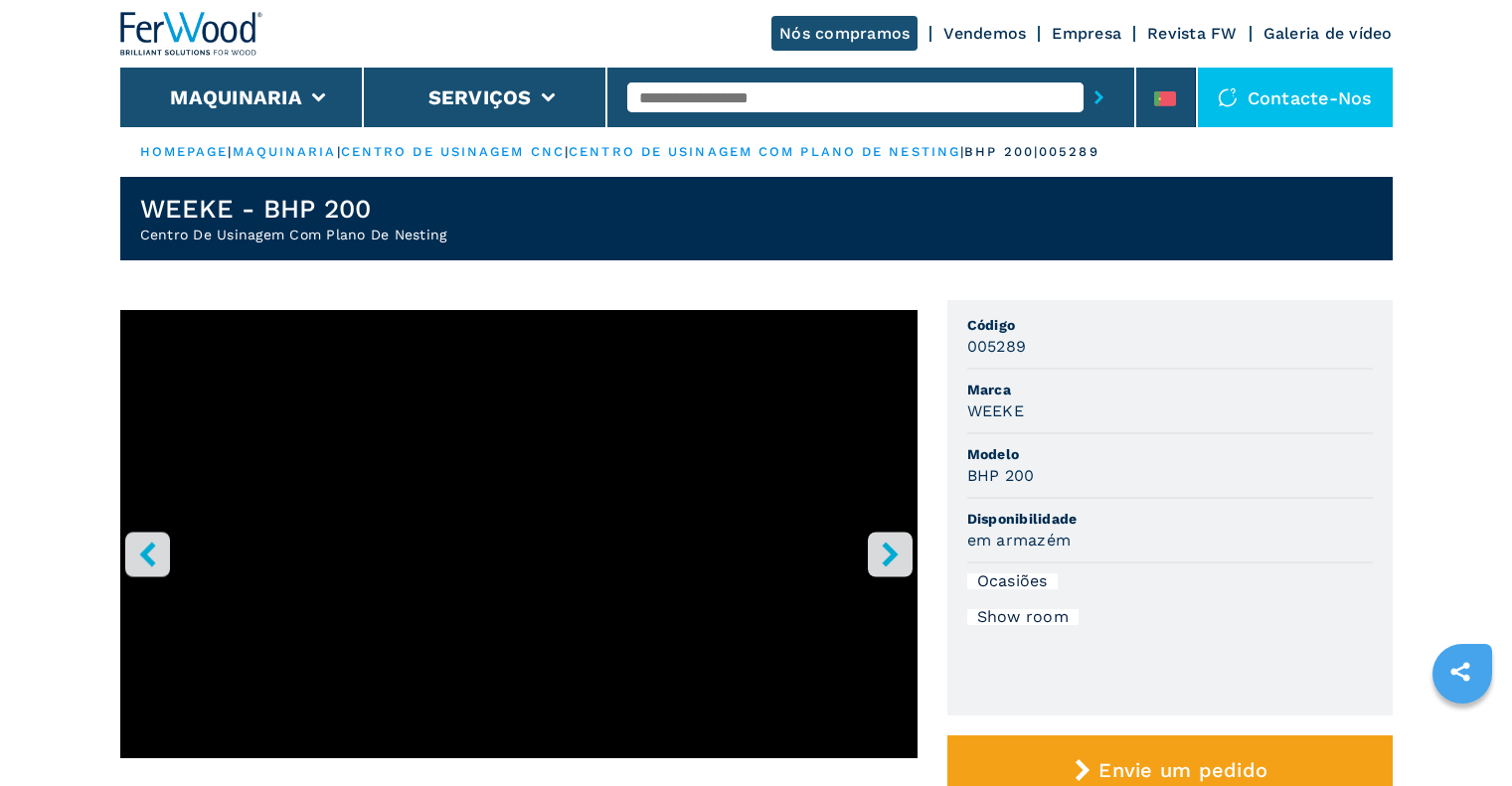 scroll, scrollTop: 0, scrollLeft: 0, axis: both 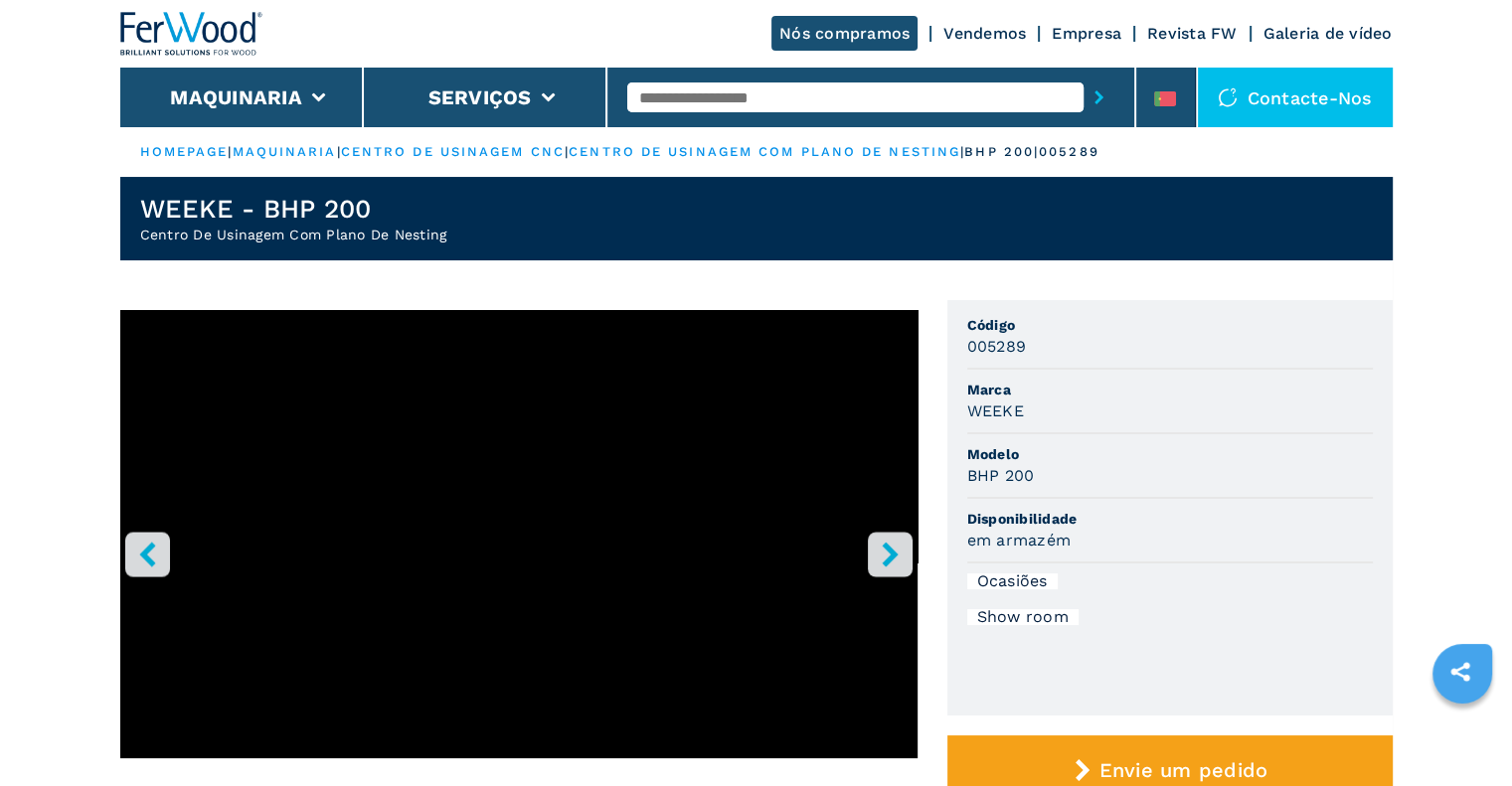 click at bounding box center [871, 97] 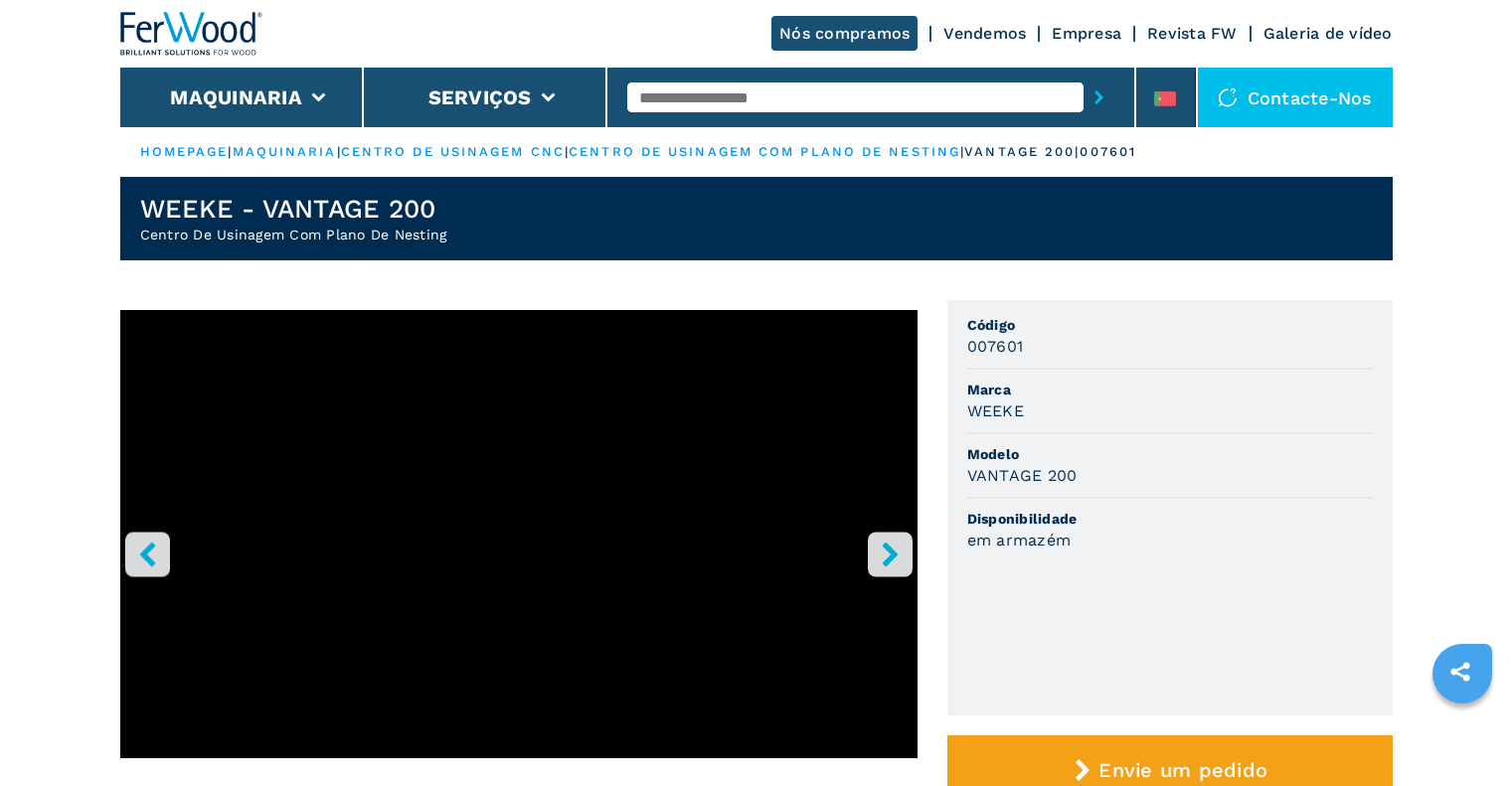 scroll, scrollTop: 0, scrollLeft: 0, axis: both 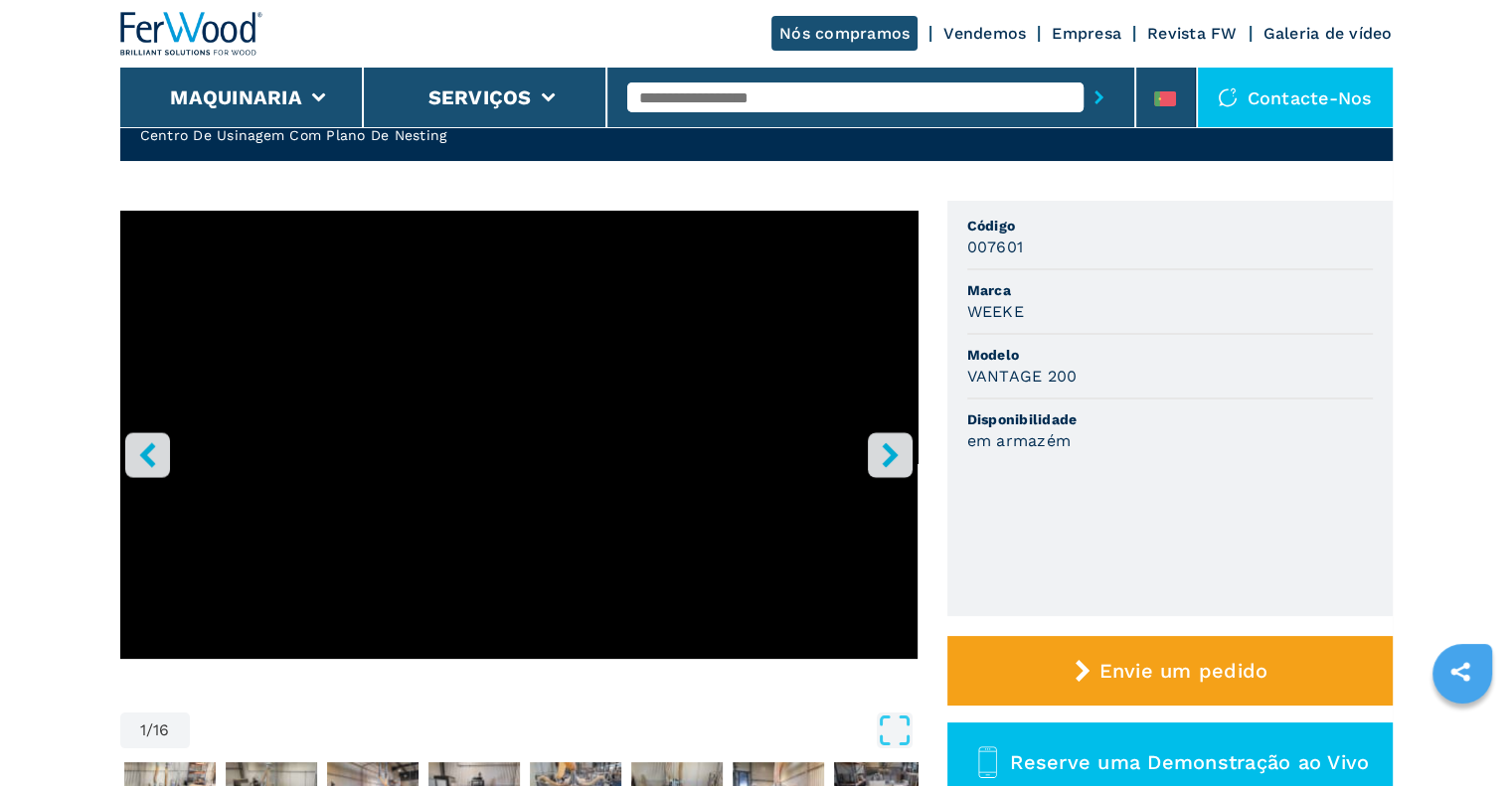 click 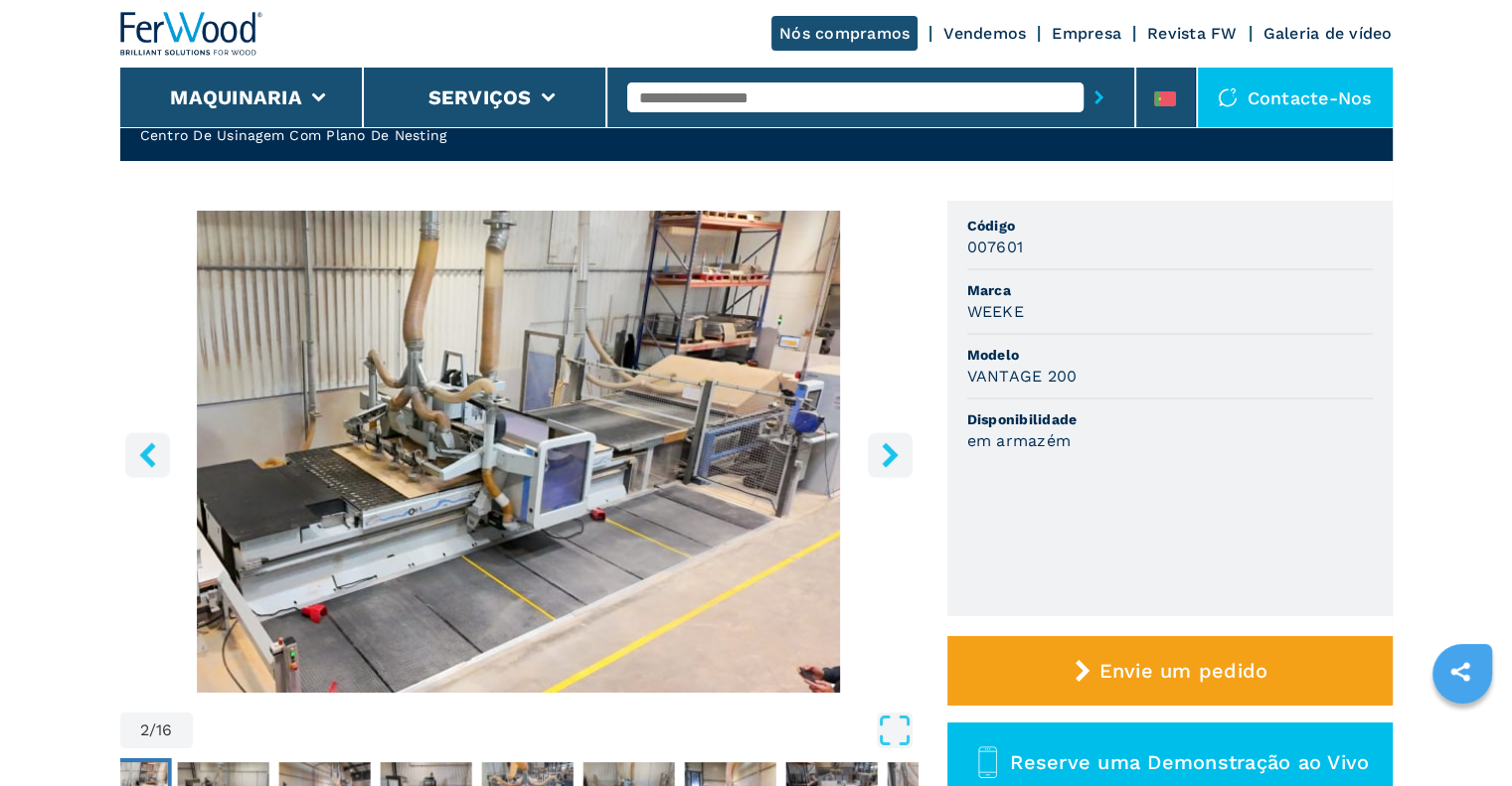 click at bounding box center (519, 451) 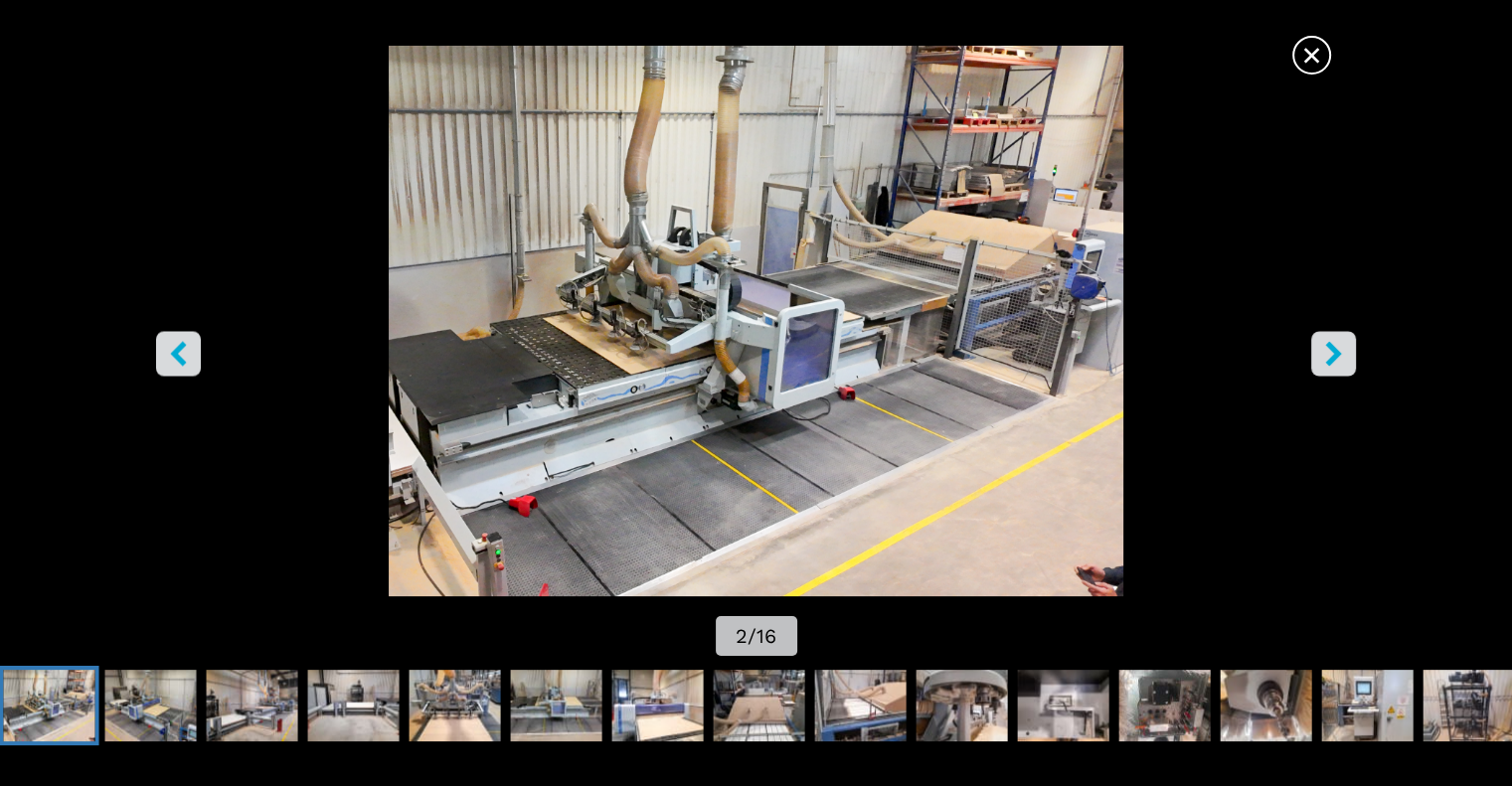 click 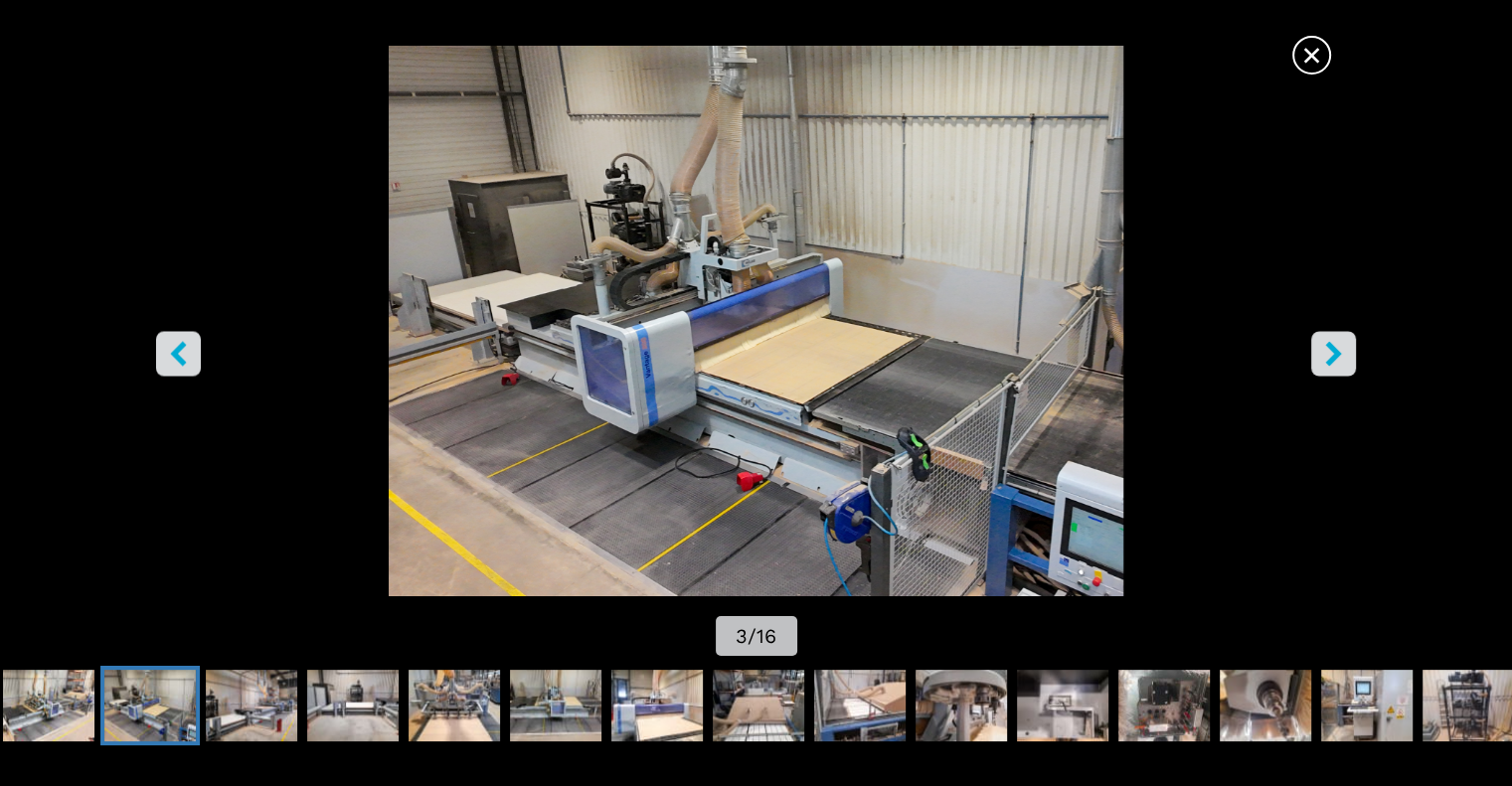 click 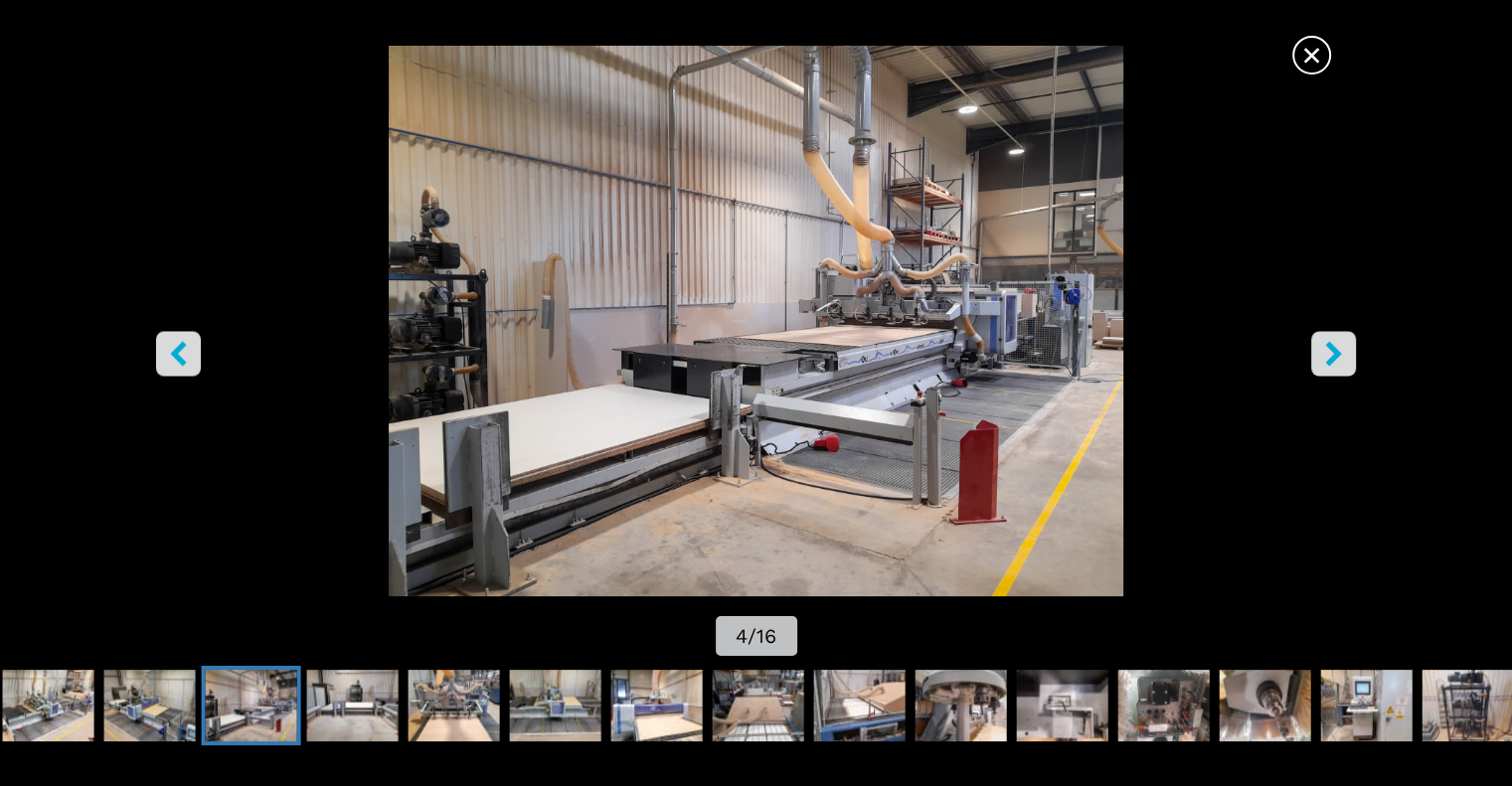 click 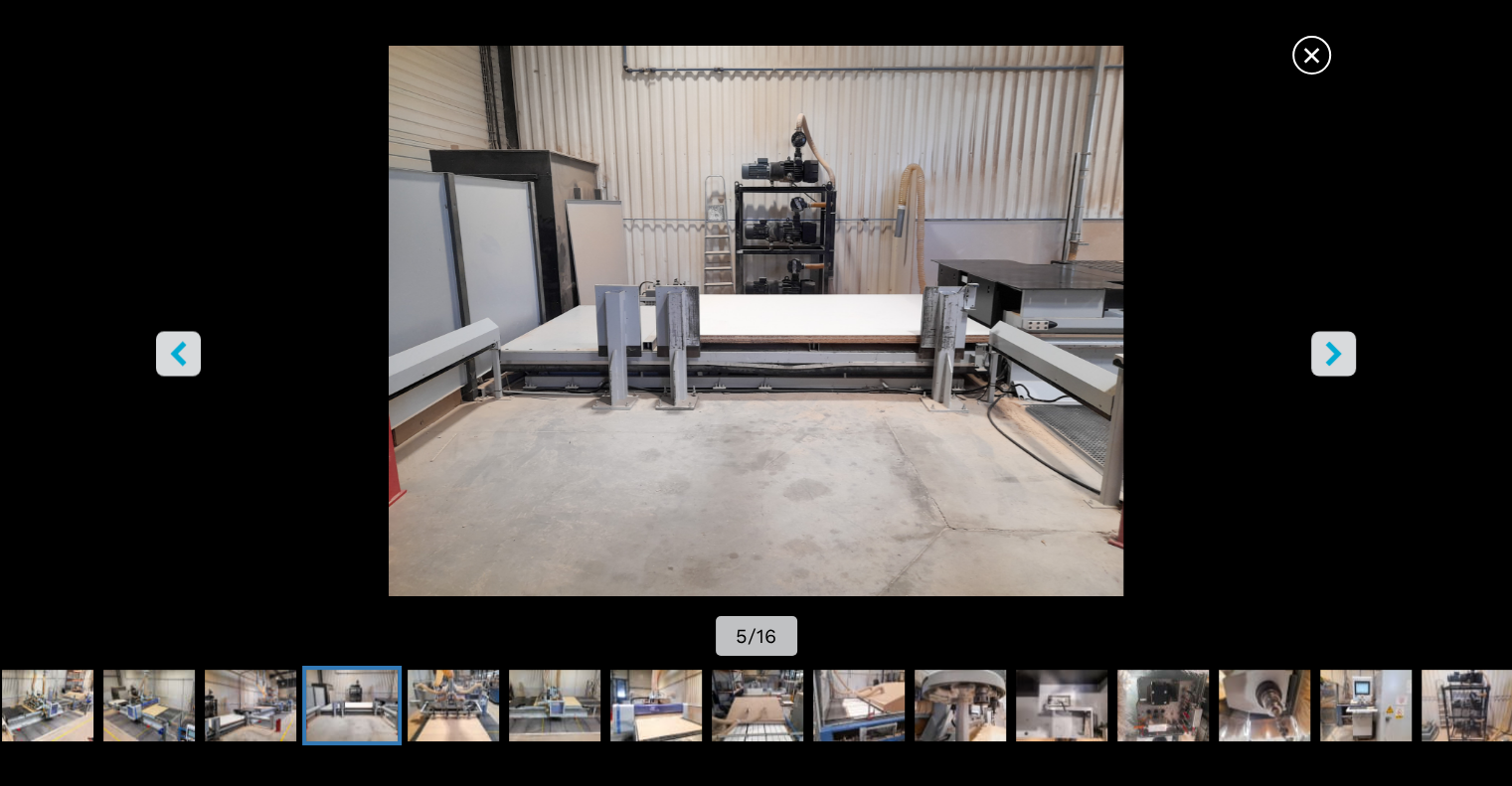 click 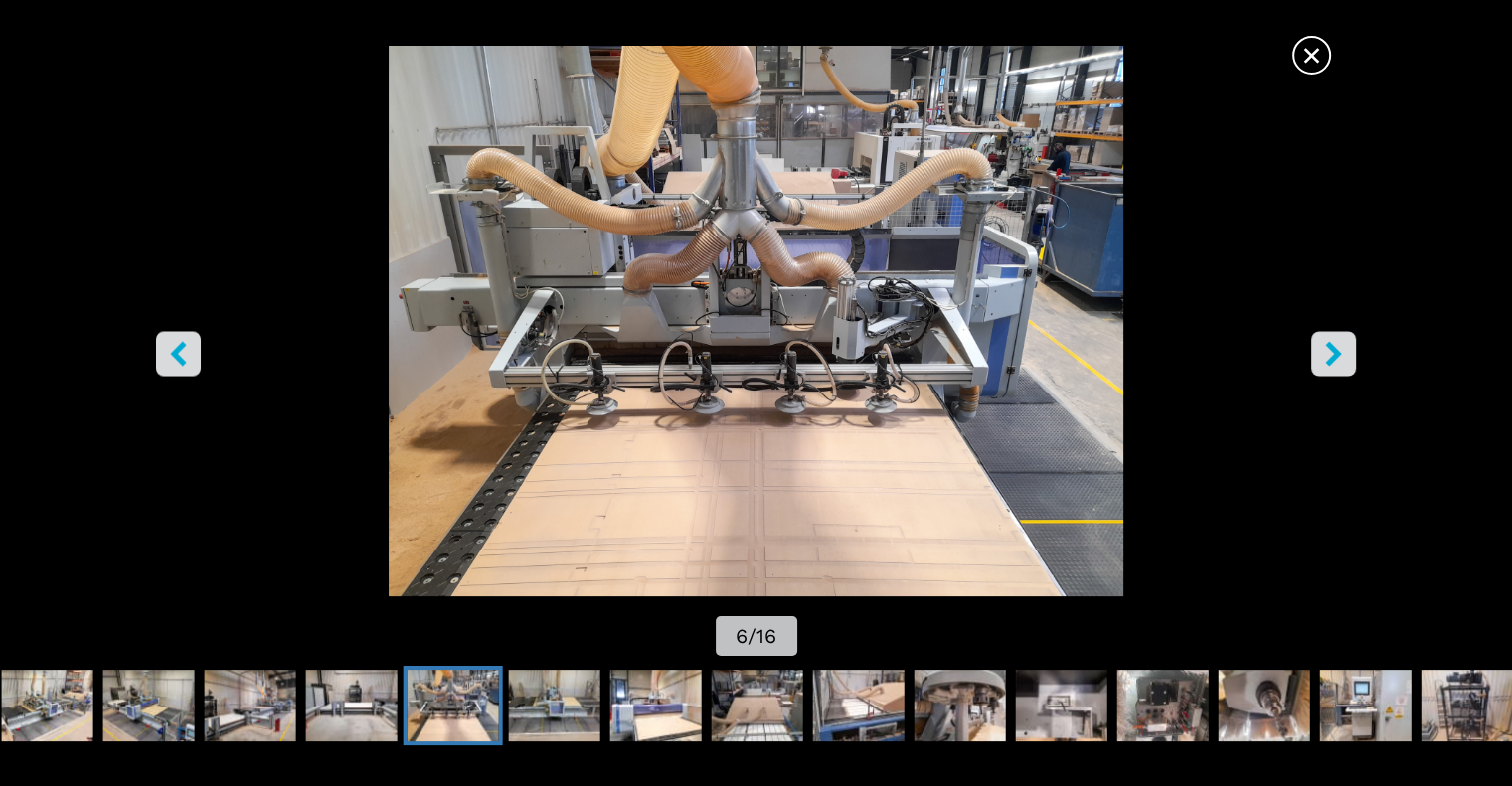 click 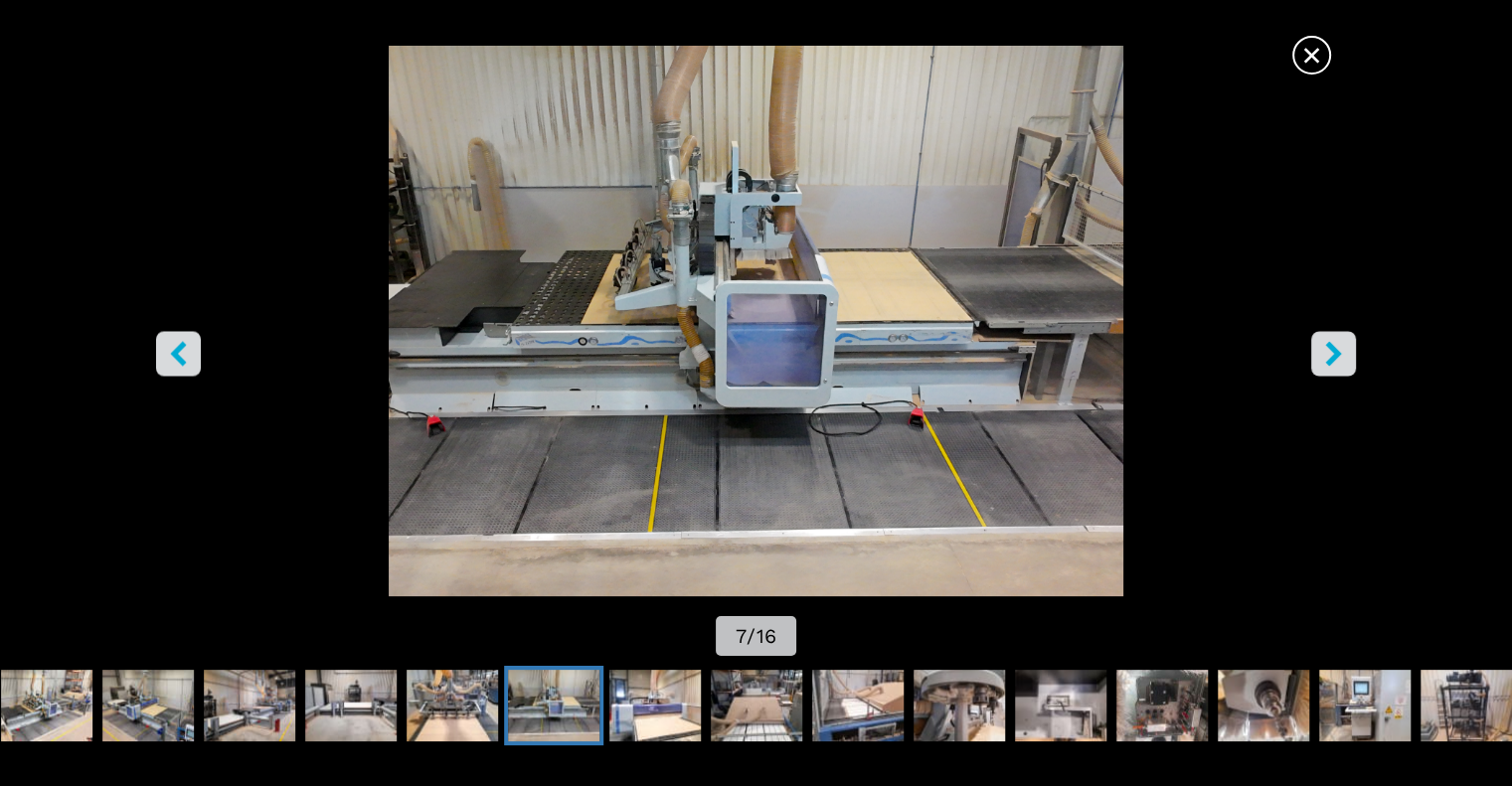 click at bounding box center [756, 321] 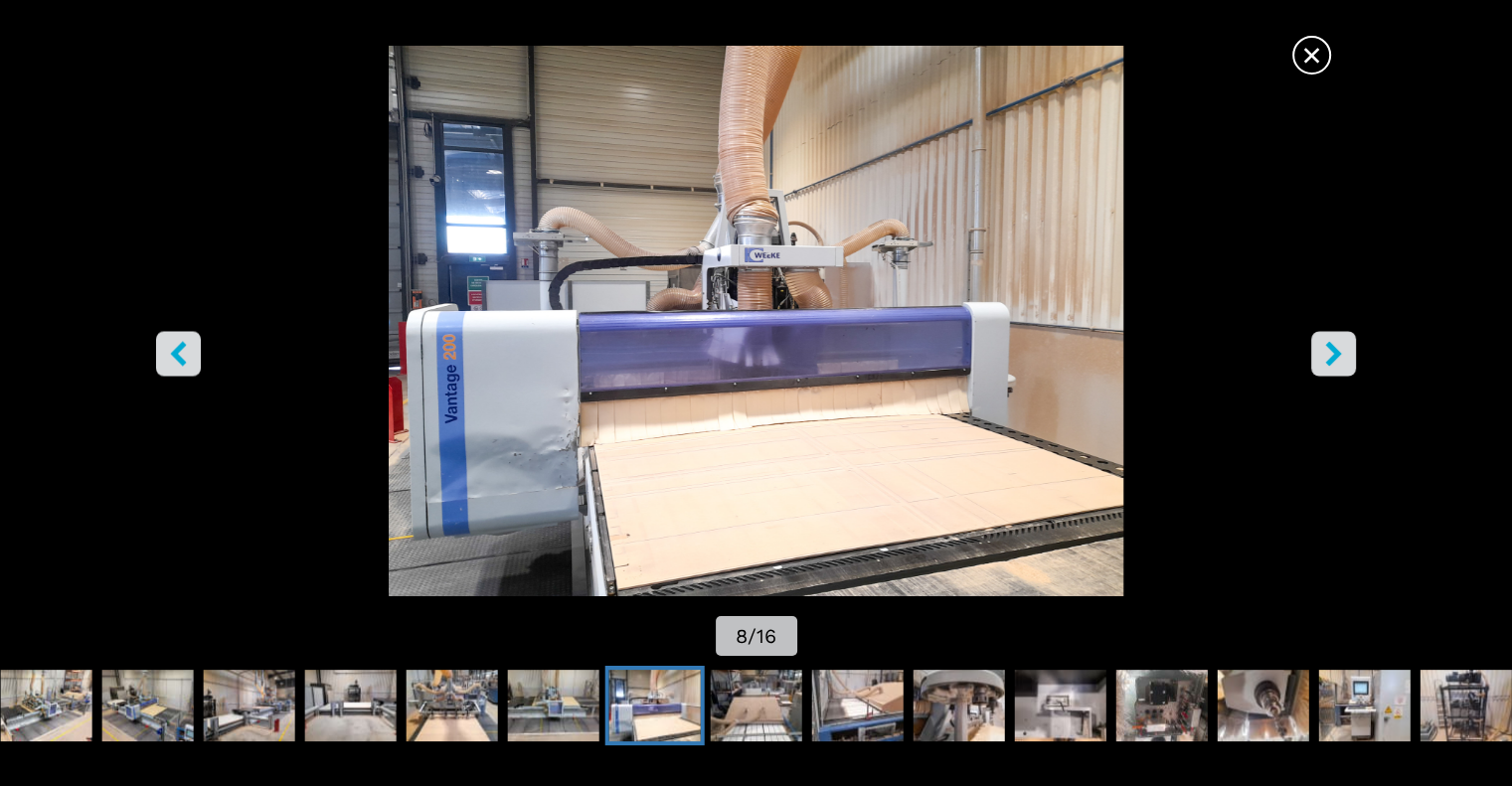 click 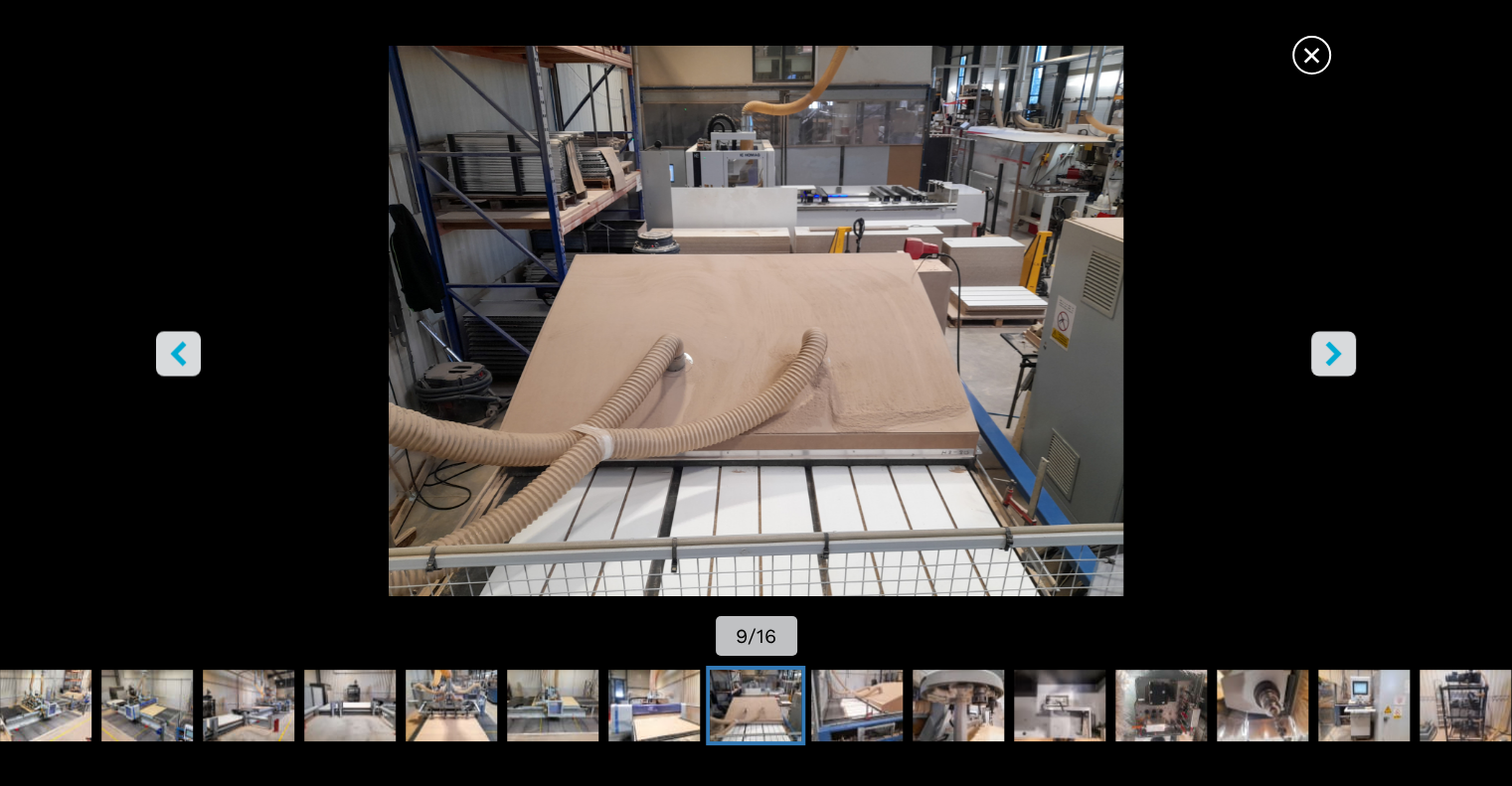 click 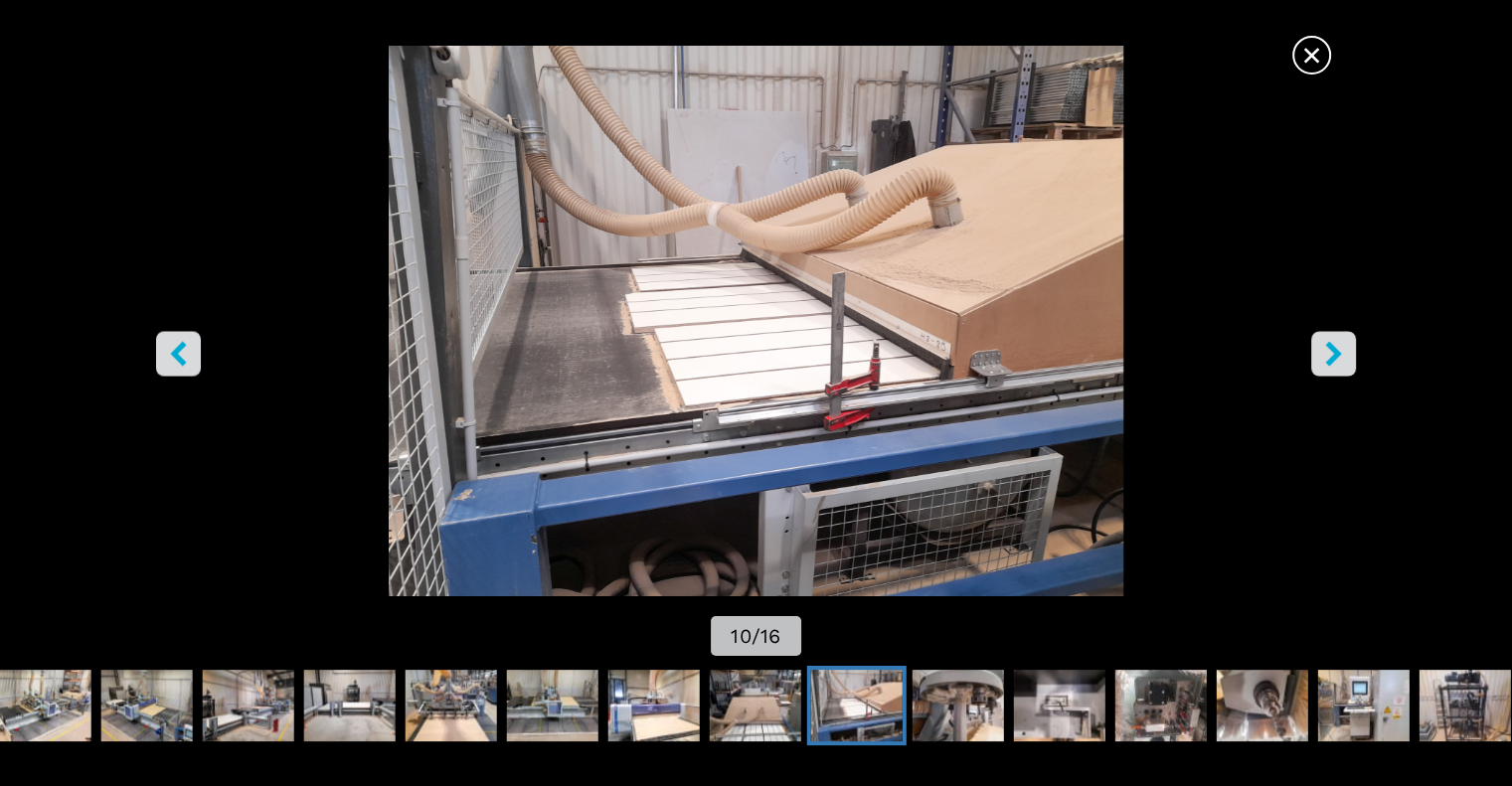 click 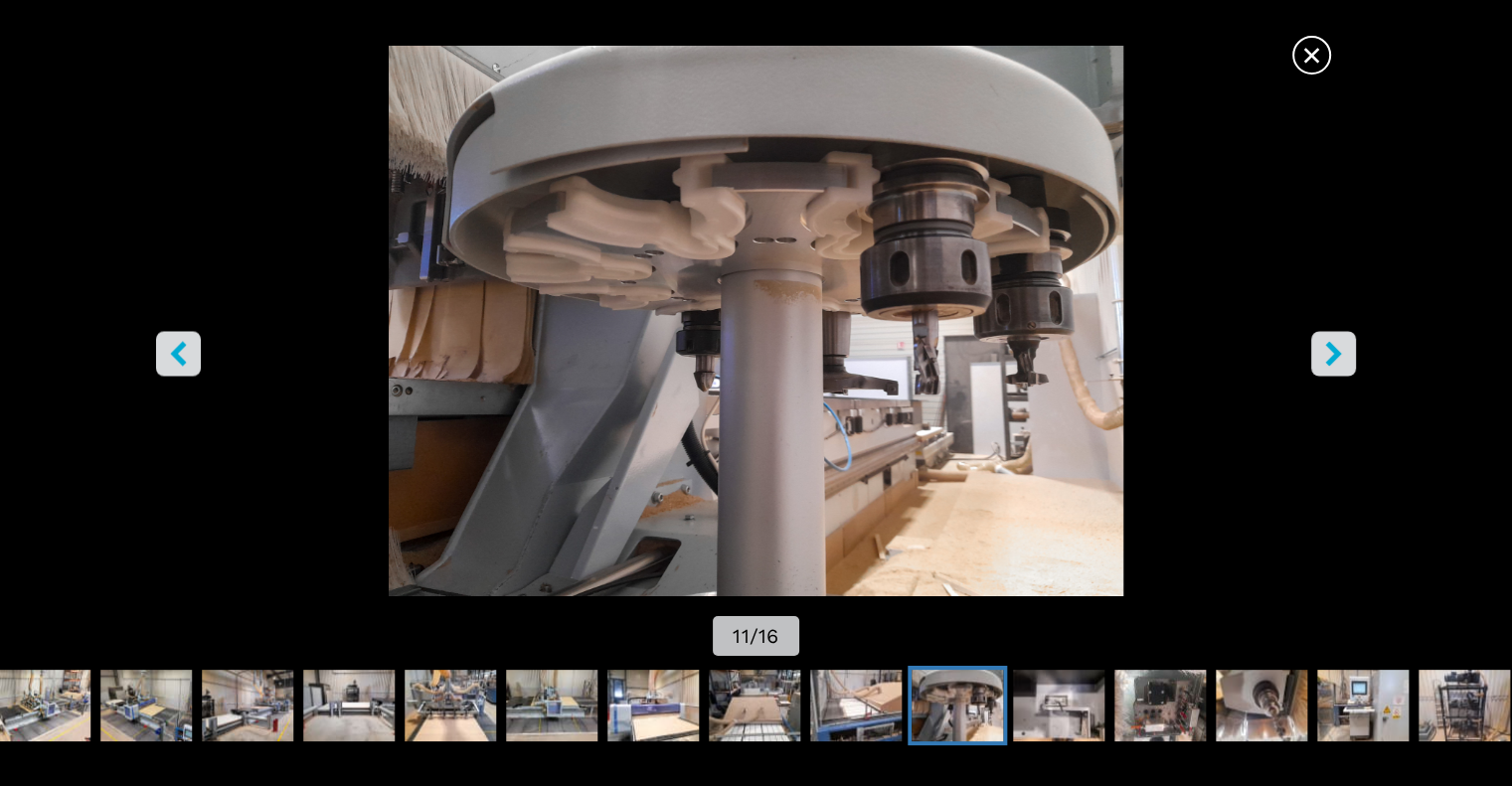click 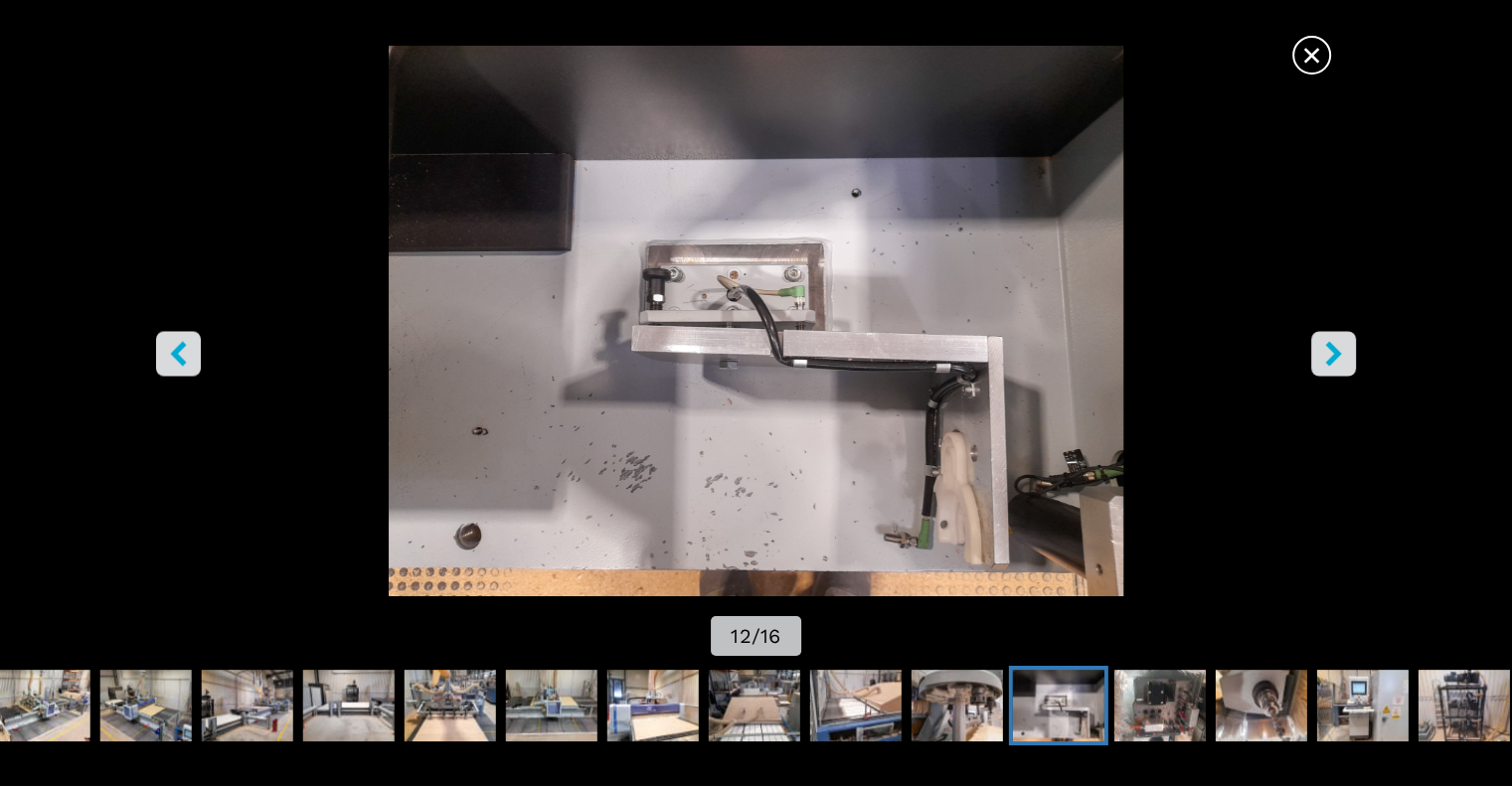 click 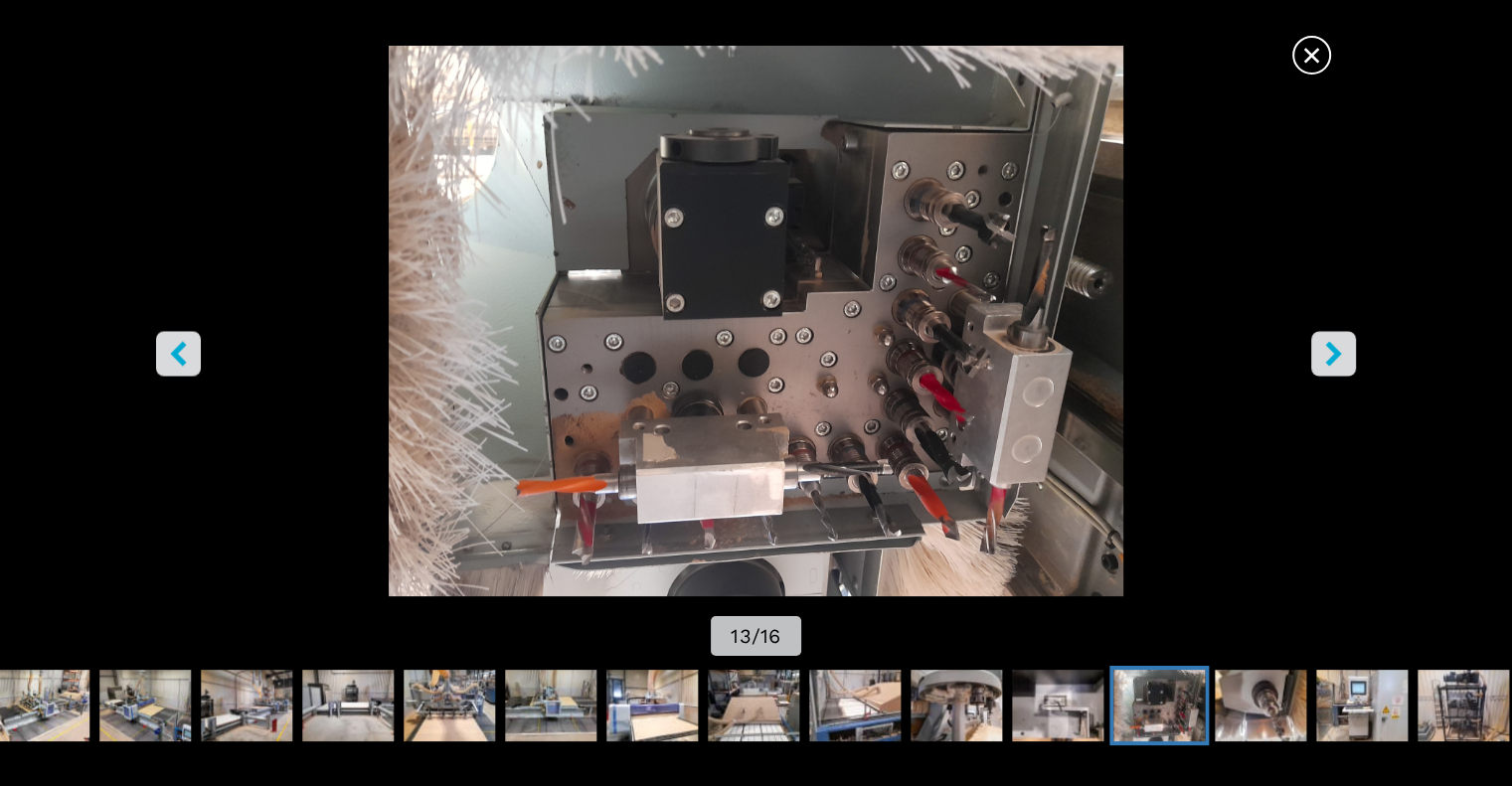 click 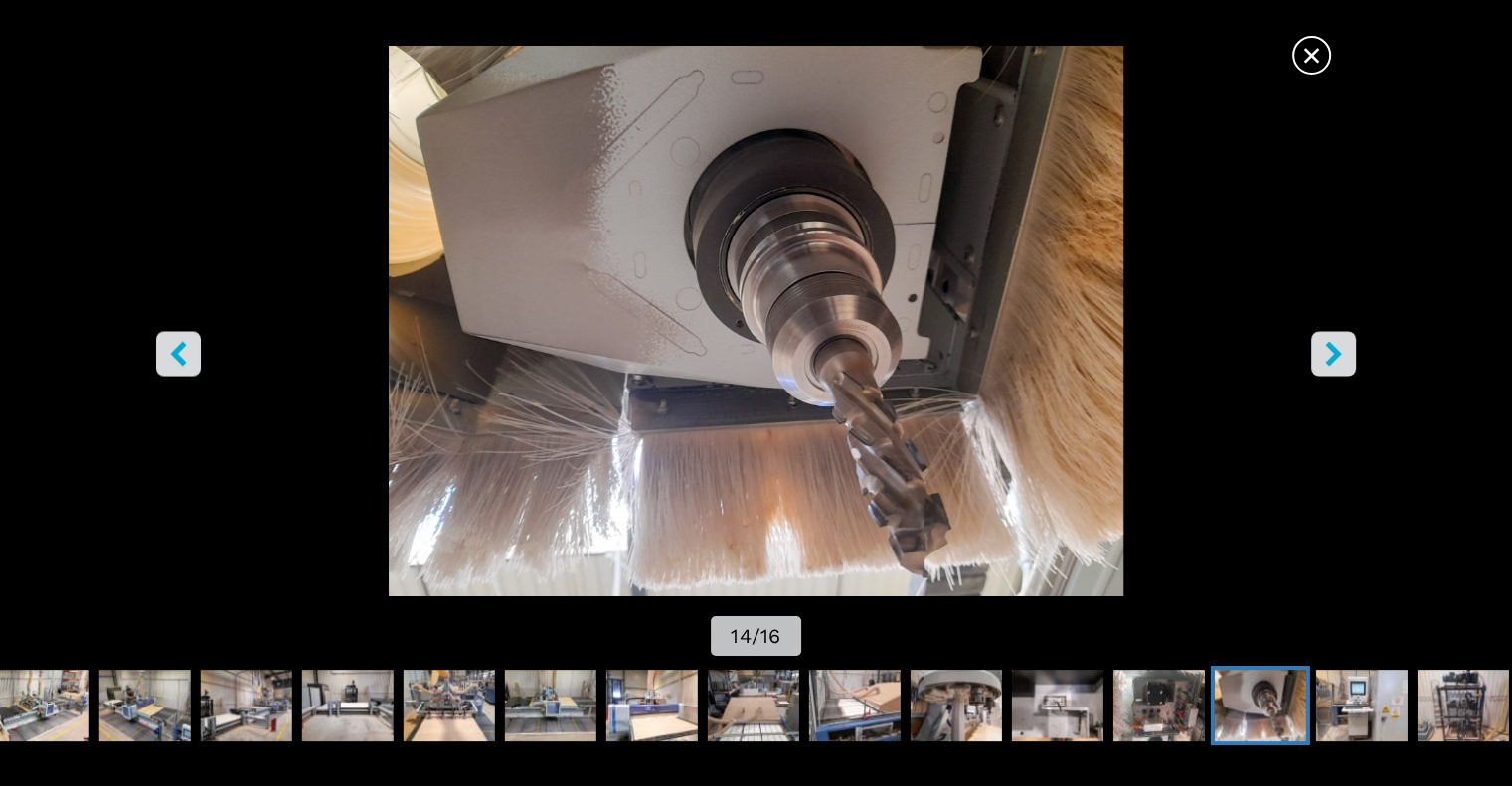 click 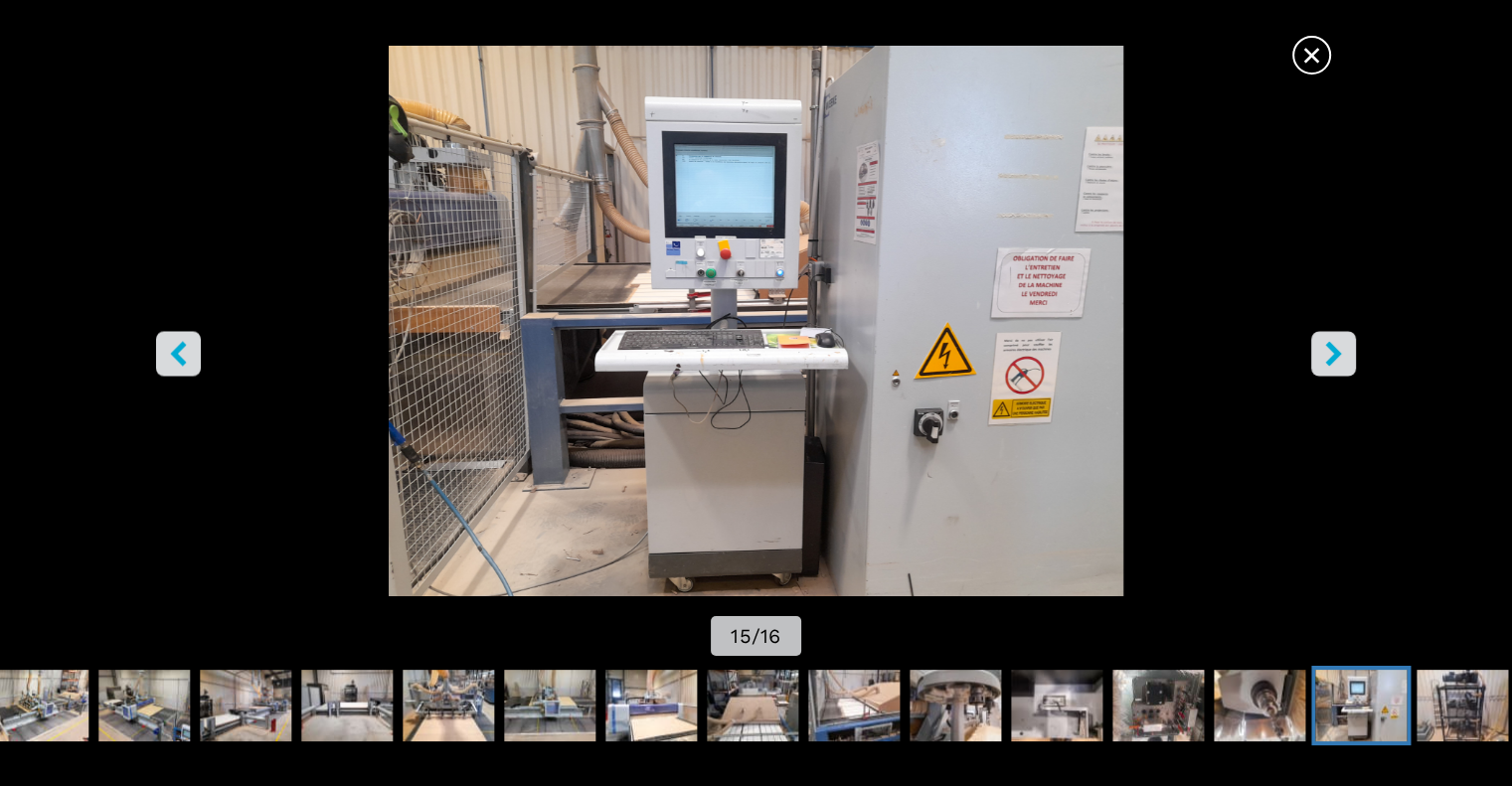 click 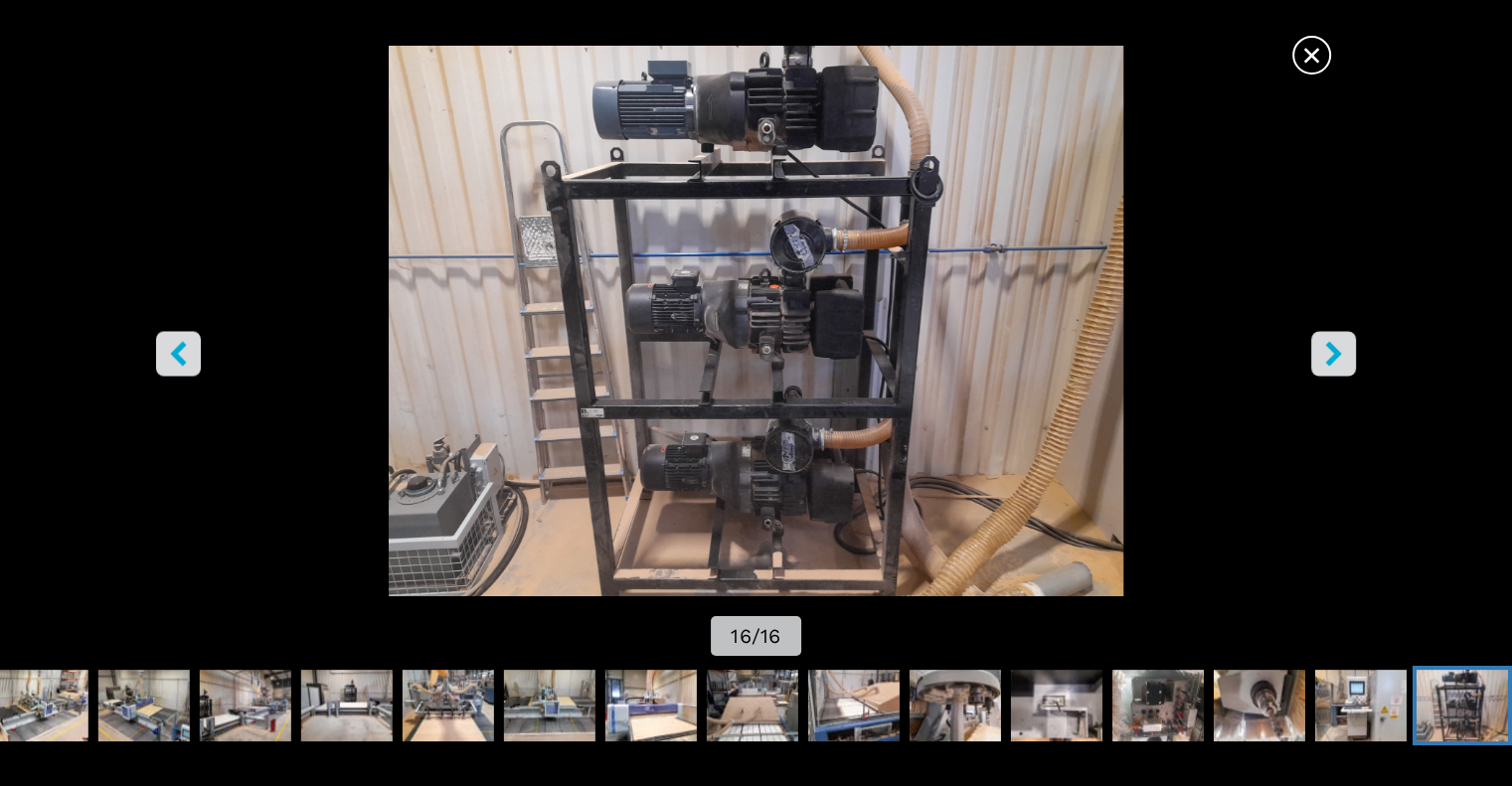 click at bounding box center [756, 321] 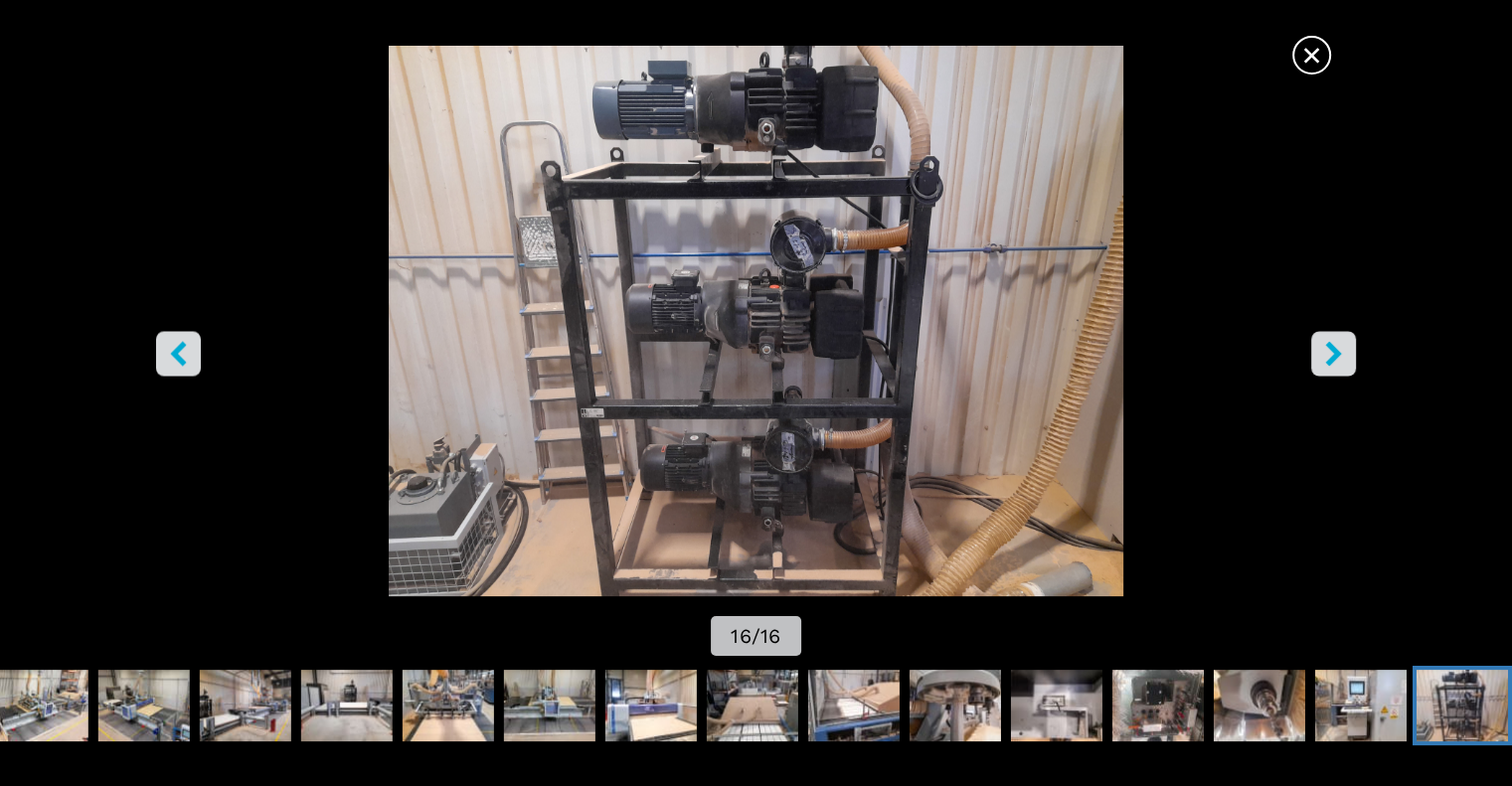 click at bounding box center (1333, 353) 